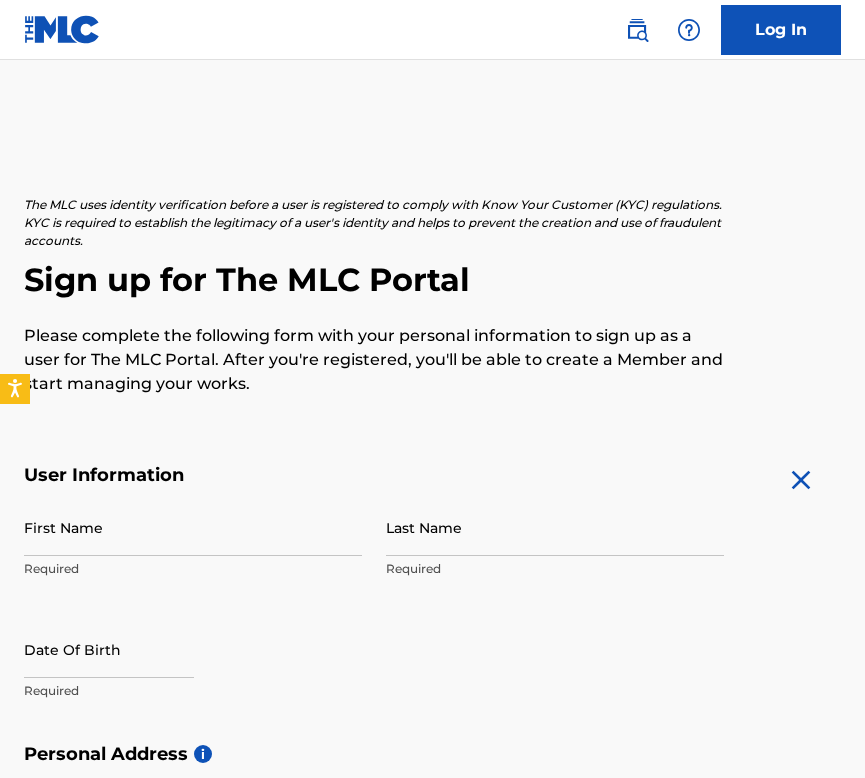 scroll, scrollTop: 0, scrollLeft: 0, axis: both 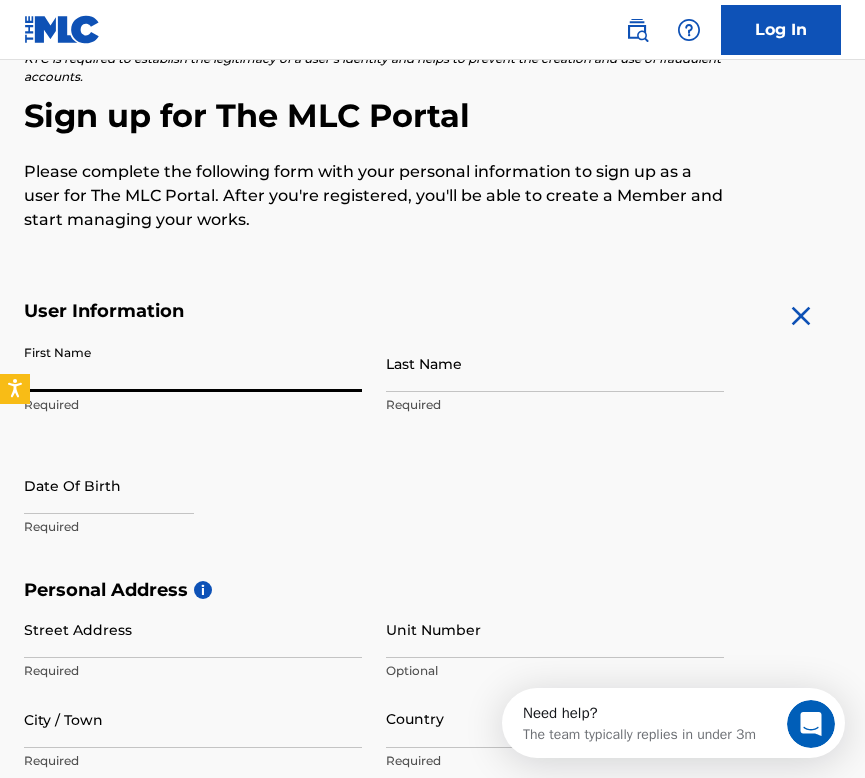 click on "First Name" at bounding box center (193, 363) 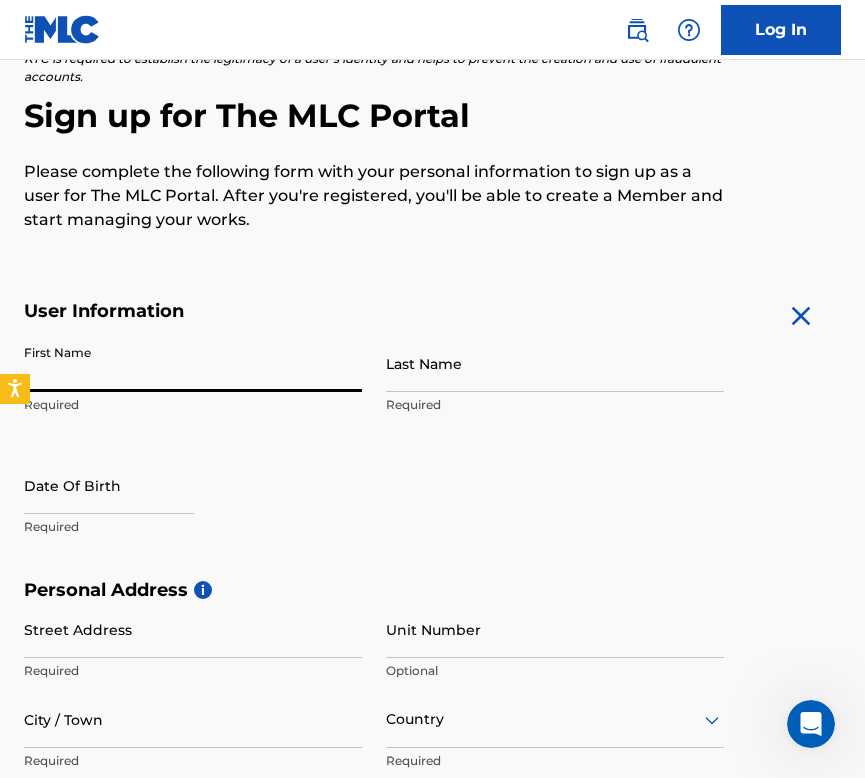 type on "Lexi" 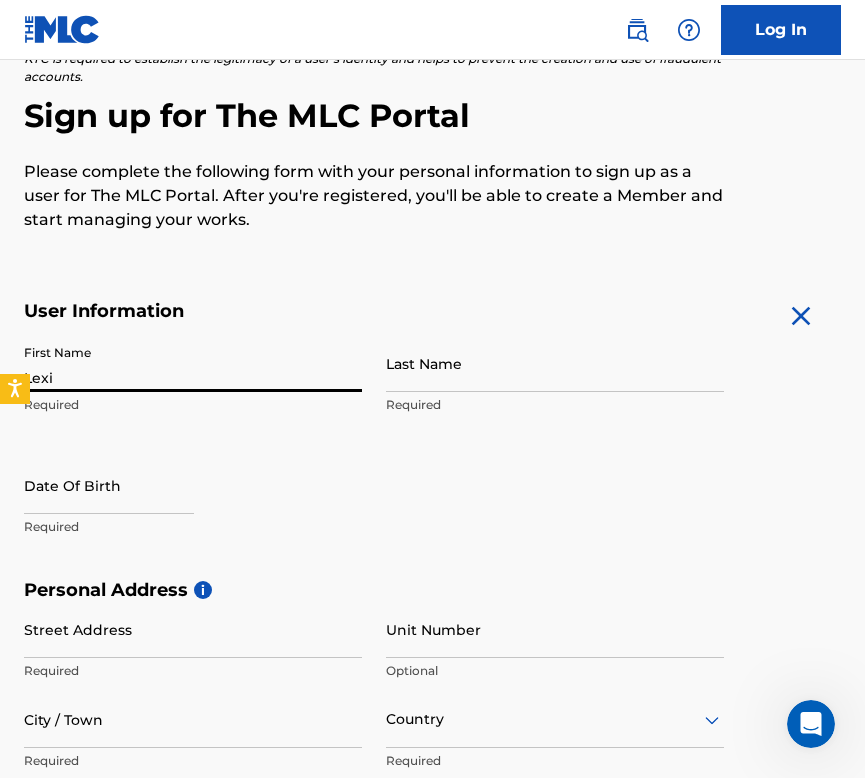 type on "Staebler" 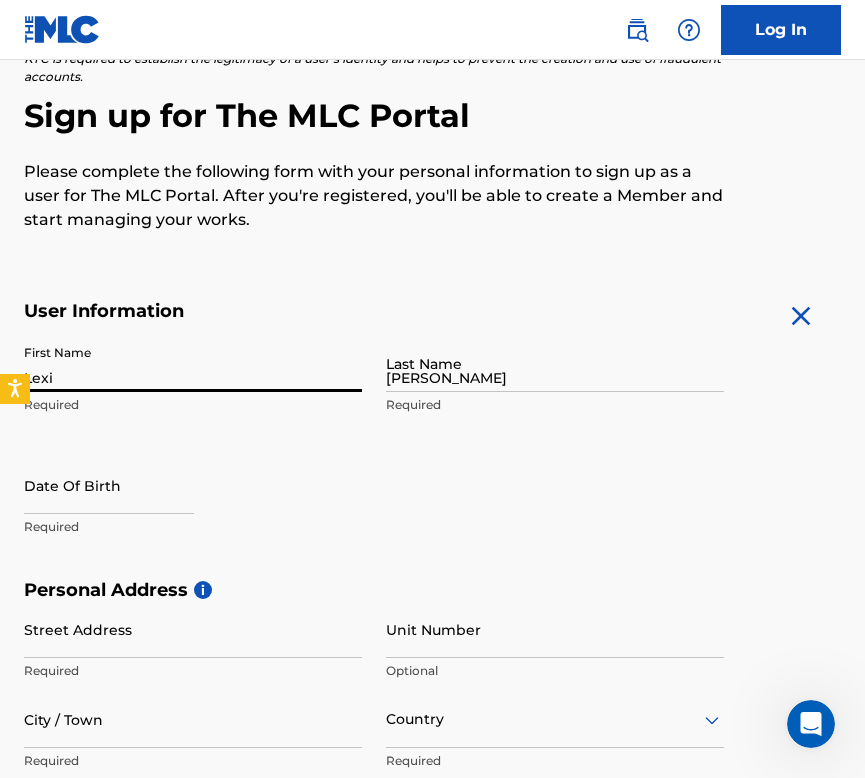 type on "1900 Belmont Boulevard" 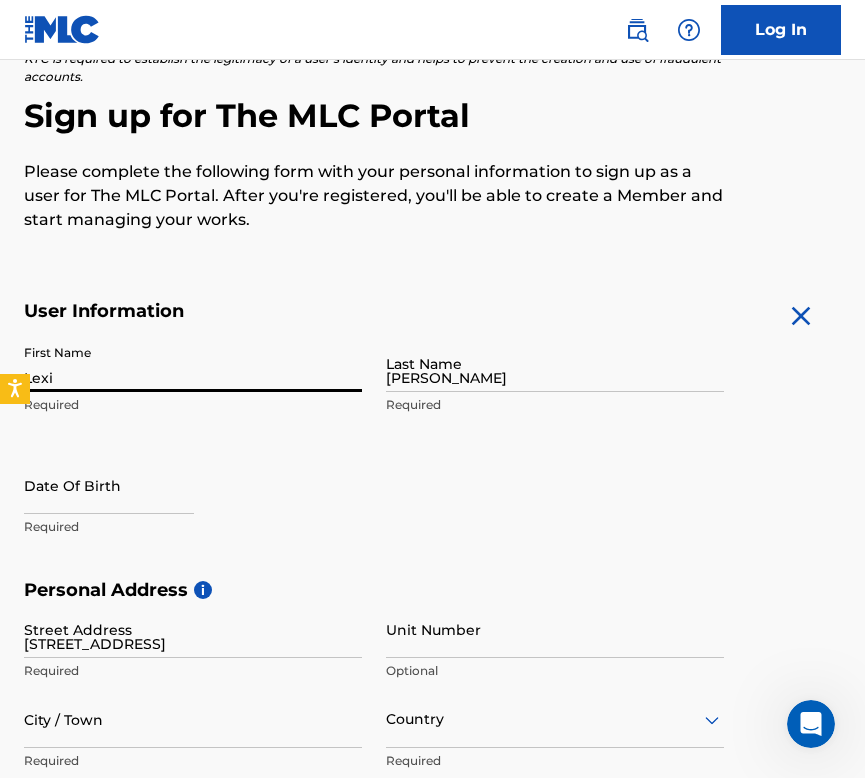 type on "21589274" 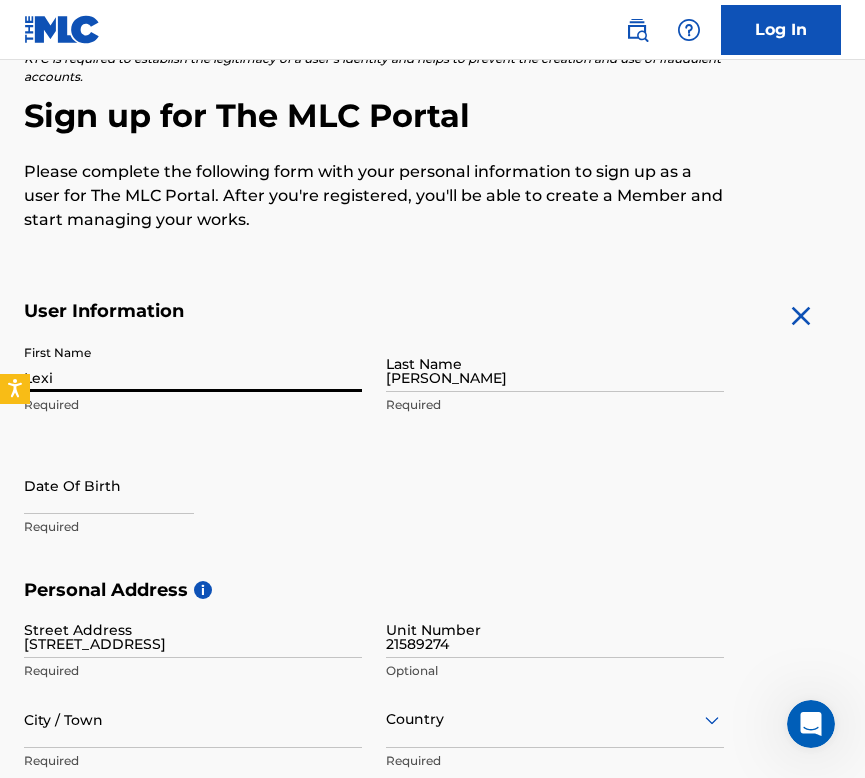 type on "[GEOGRAPHIC_DATA]" 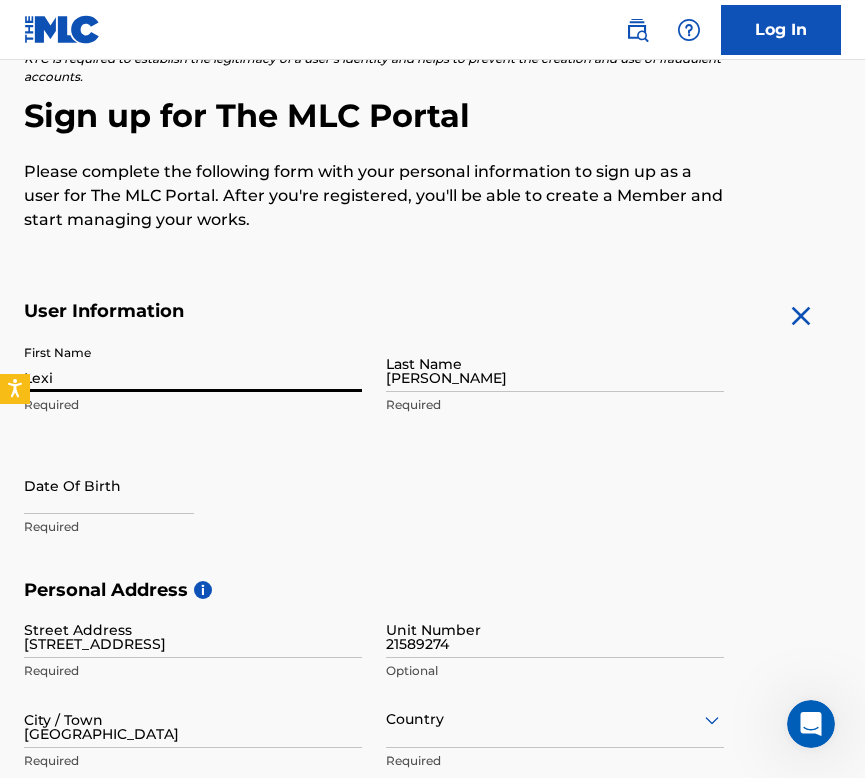 type on "[GEOGRAPHIC_DATA]" 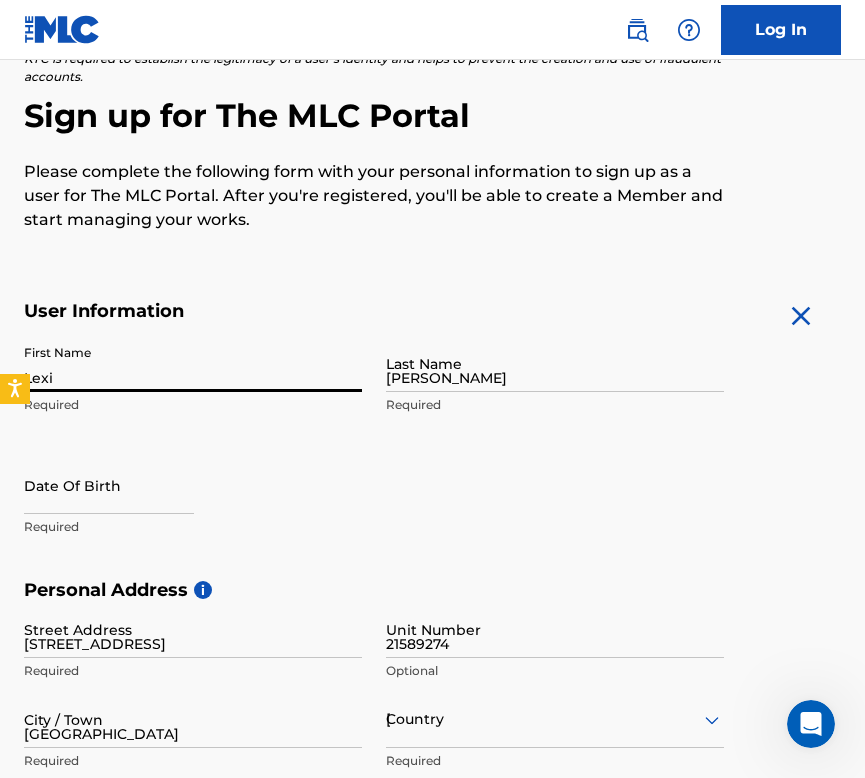type on "[US_STATE]" 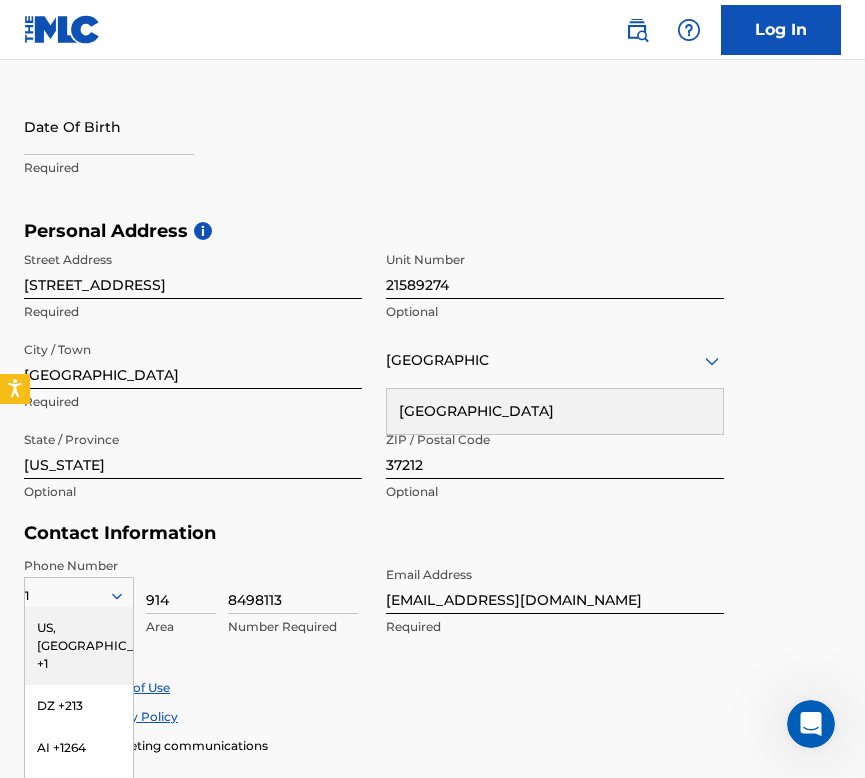 scroll, scrollTop: 408, scrollLeft: 0, axis: vertical 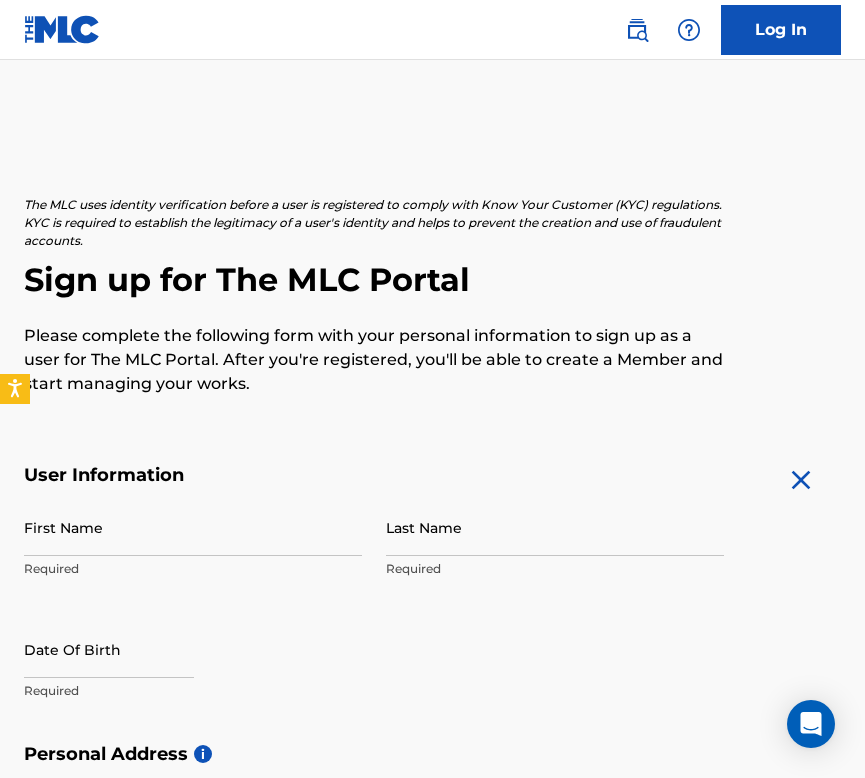 click on "First Name" at bounding box center (193, 527) 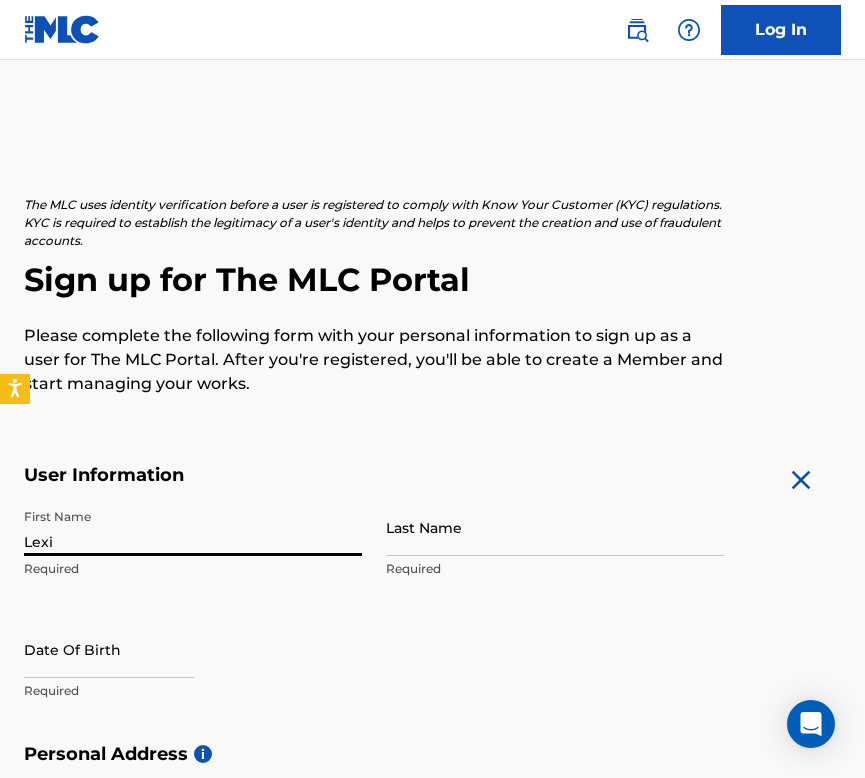 type on "Lexi" 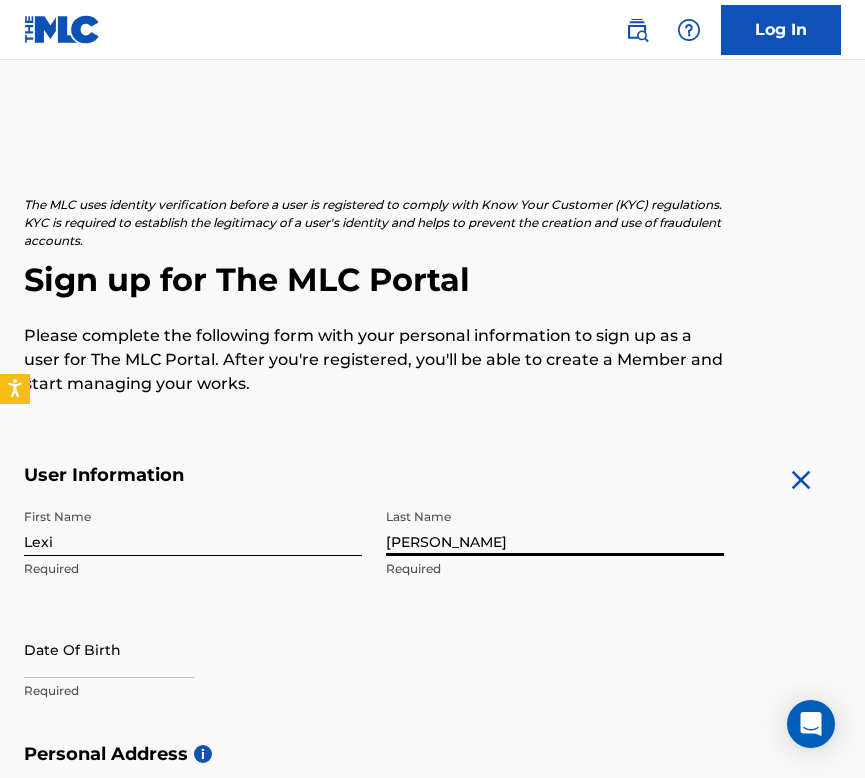 scroll, scrollTop: 151, scrollLeft: 0, axis: vertical 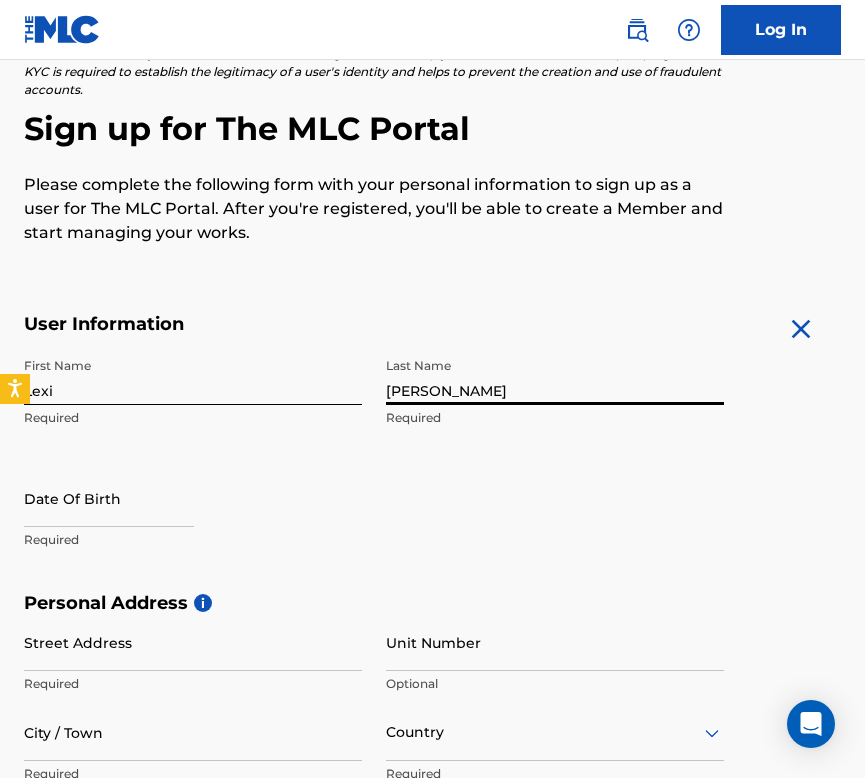 type on "[PERSON_NAME]" 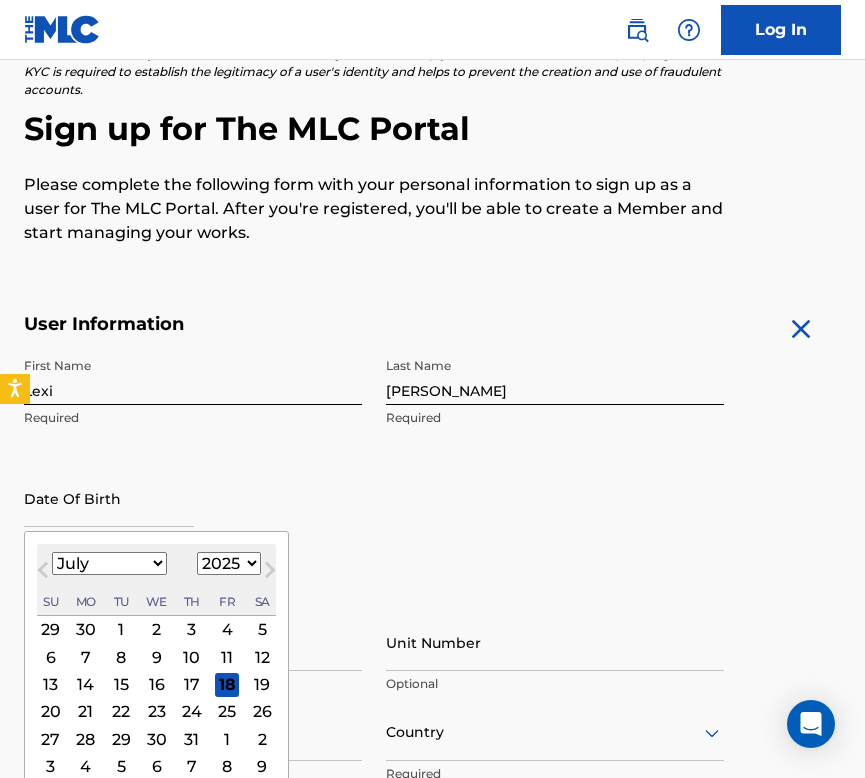 click at bounding box center [109, 498] 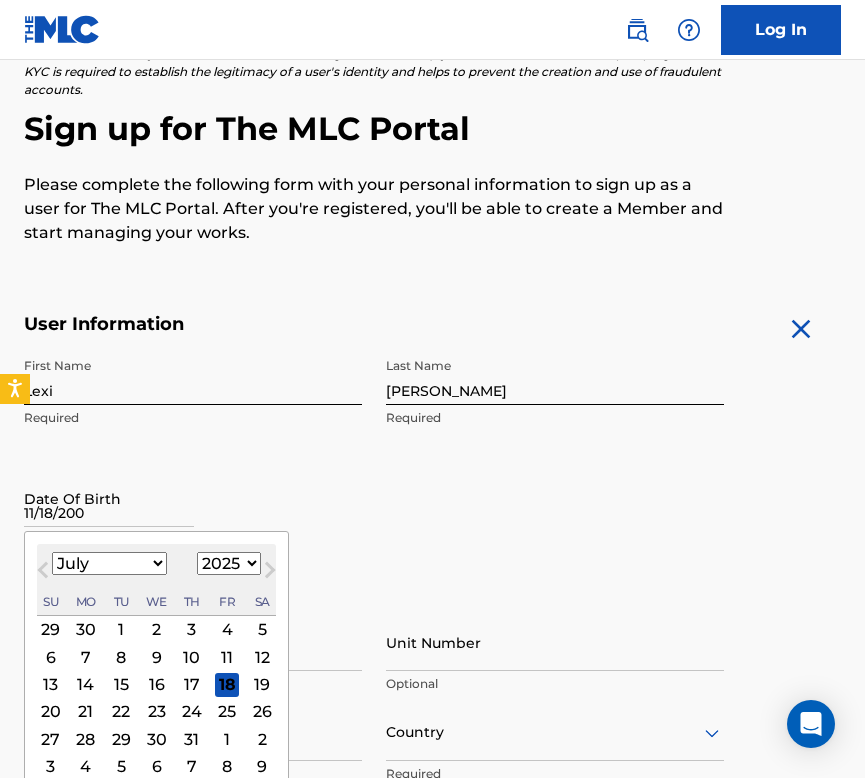 type on "[DATE]" 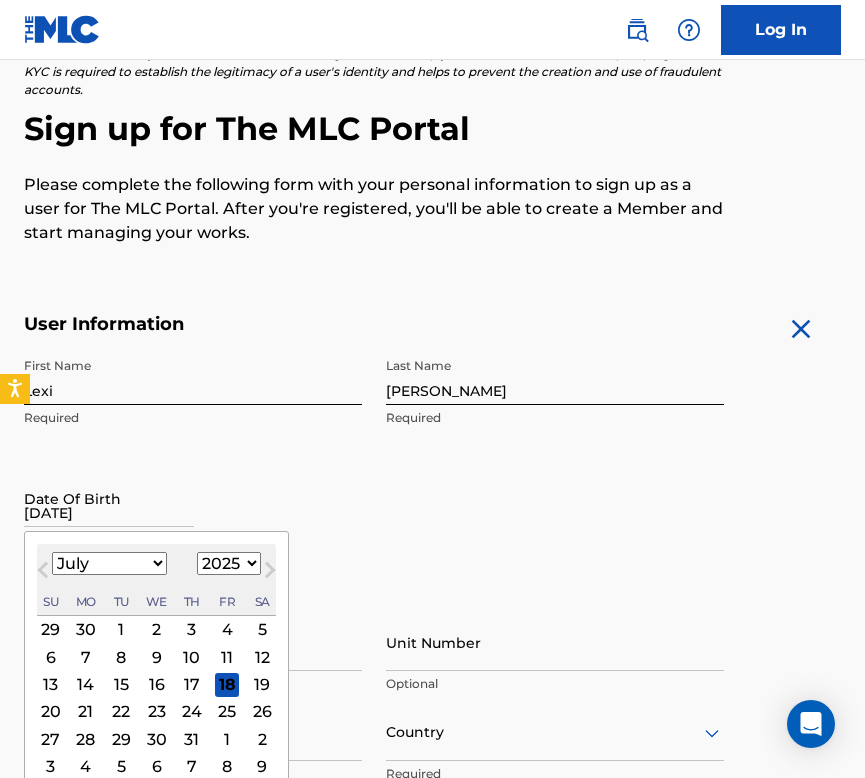 click on "[DATE]" at bounding box center (109, 498) 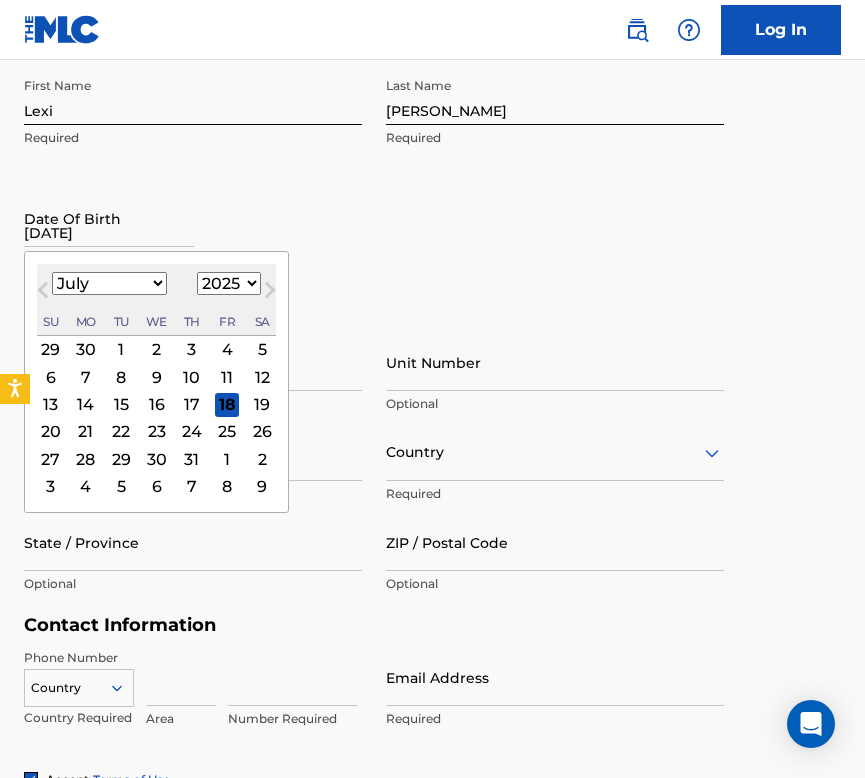 type 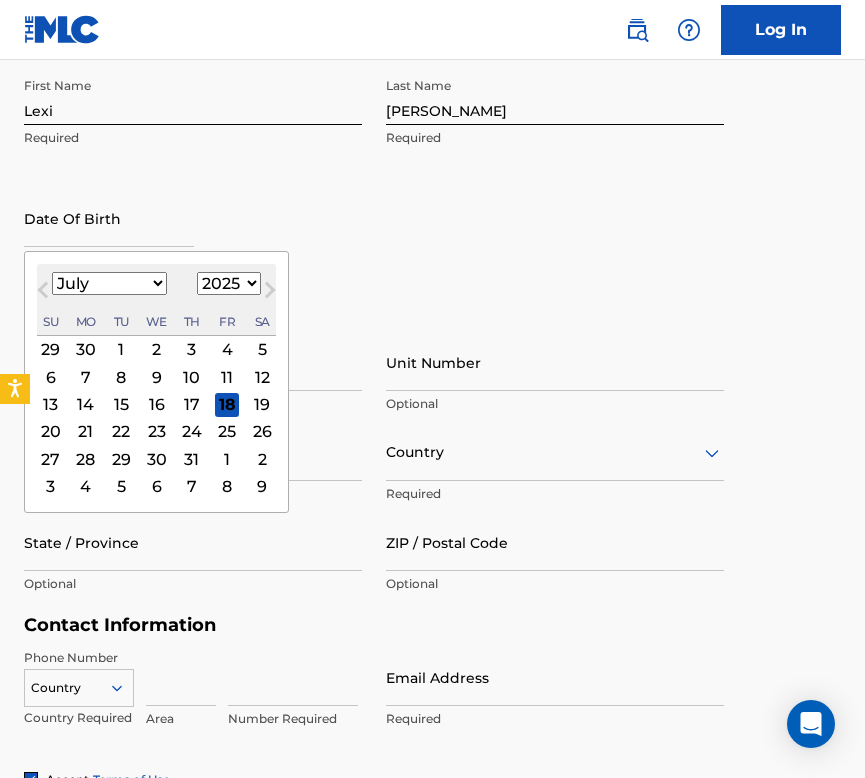 click on "Unit Number Optional" at bounding box center [555, 379] 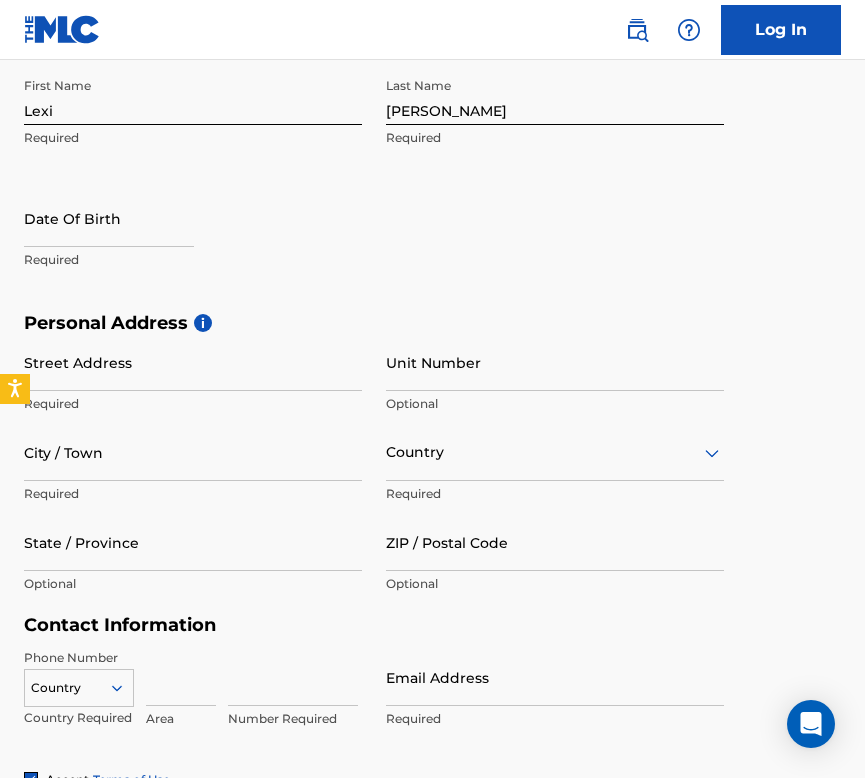 click on "Street Address" at bounding box center (193, 362) 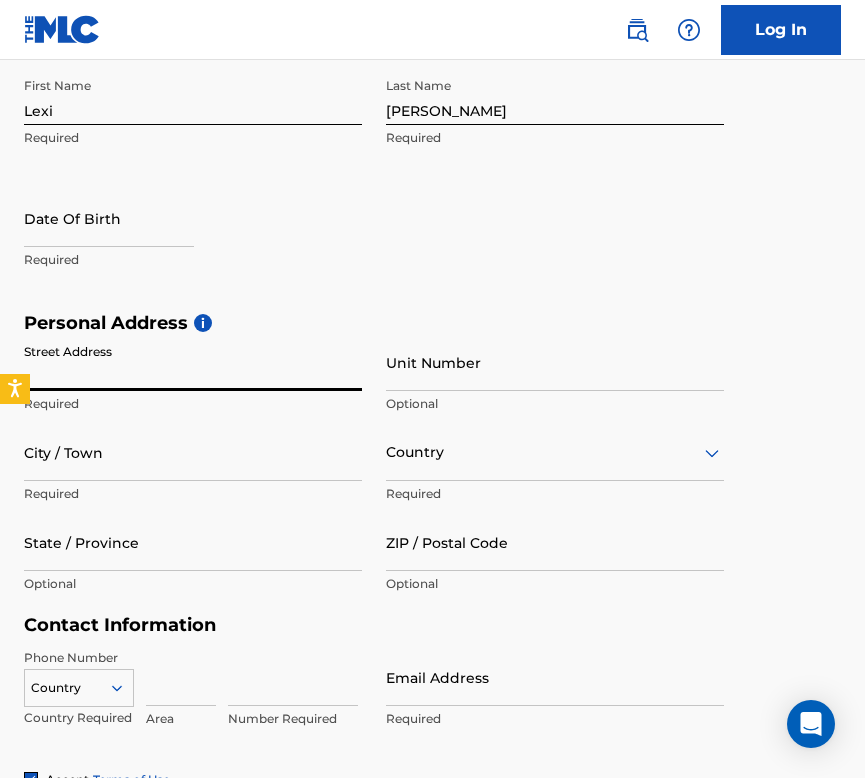 scroll, scrollTop: 560, scrollLeft: 0, axis: vertical 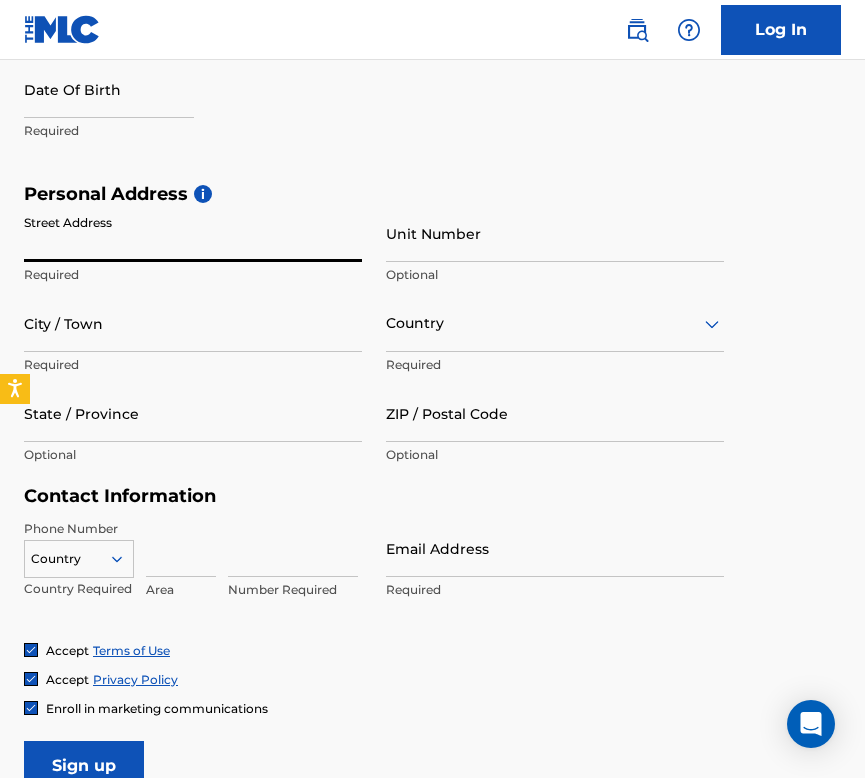 click on "First Name [PERSON_NAME] Required Last Name [PERSON_NAME] Required Date Of Birth Required" at bounding box center (374, 61) 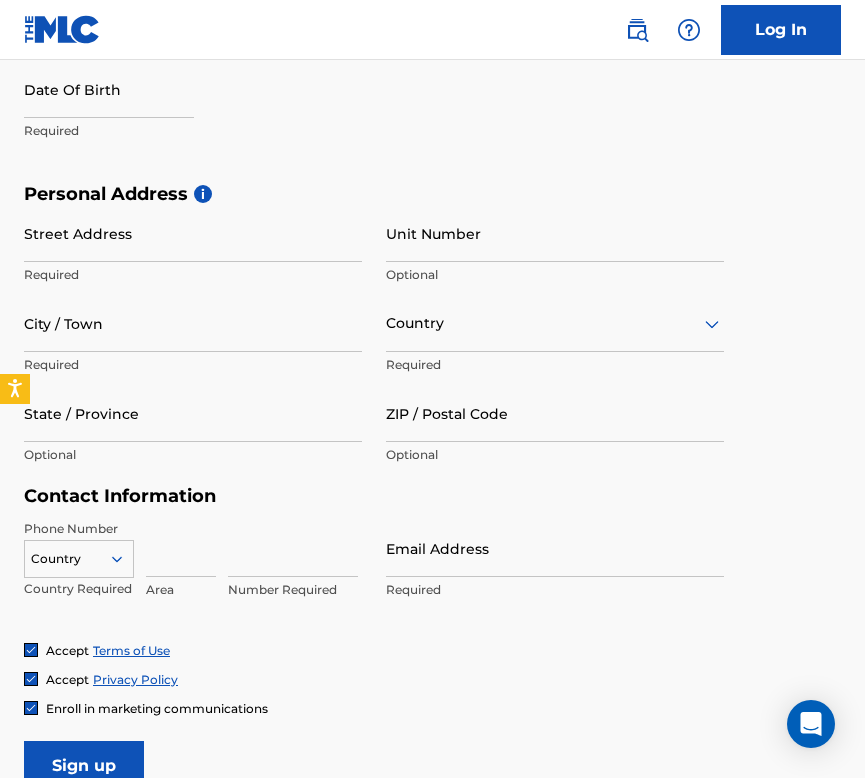 click on "Required" at bounding box center (193, 131) 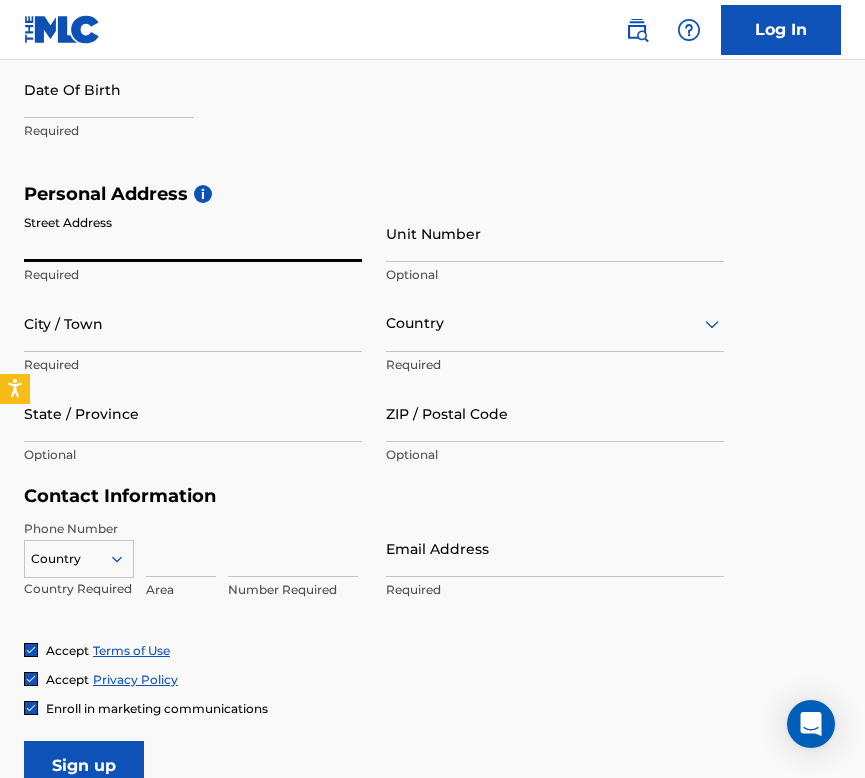 click on "Street Address" at bounding box center (193, 233) 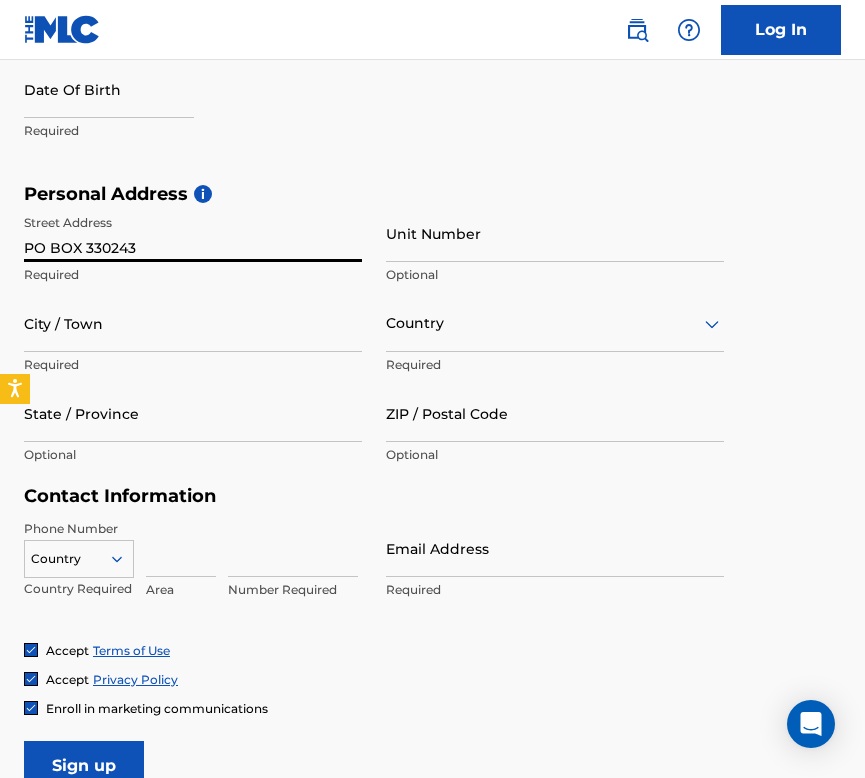 type on "PO BOX 330243" 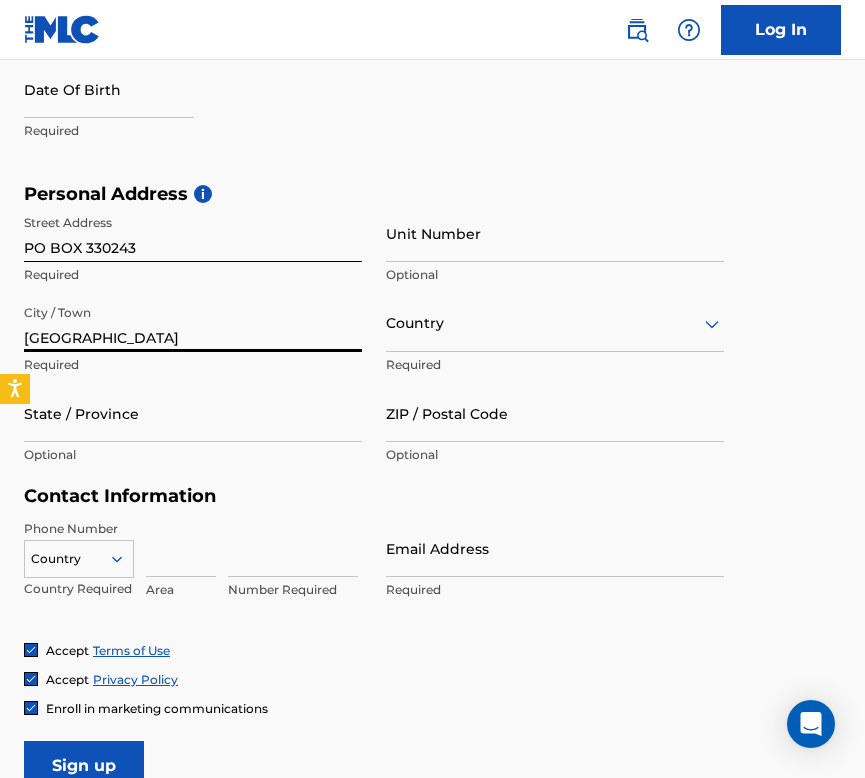 type on "[GEOGRAPHIC_DATA]" 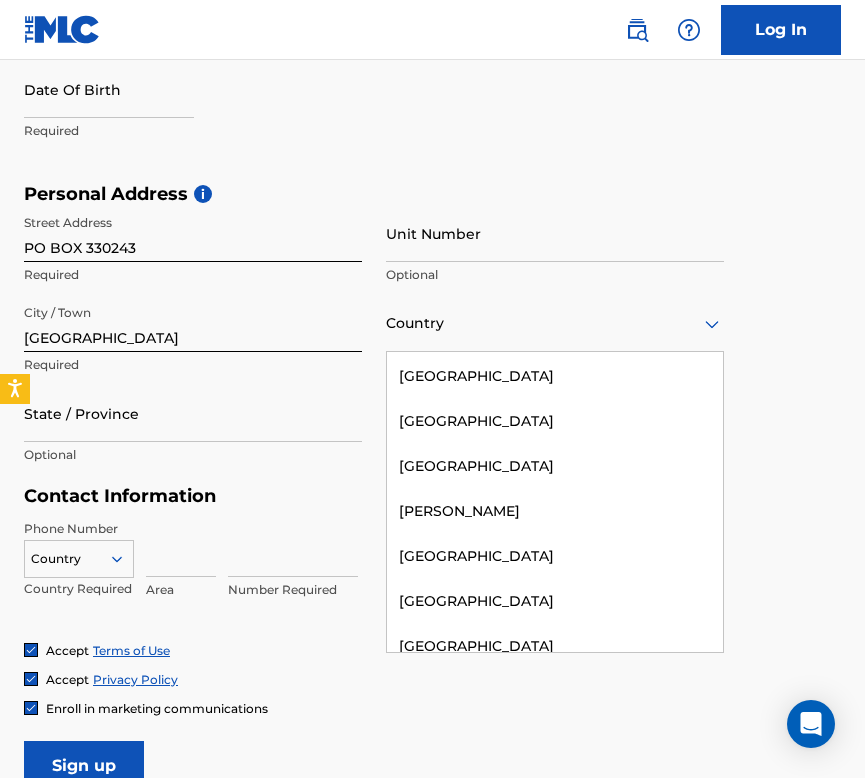scroll, scrollTop: 0, scrollLeft: 0, axis: both 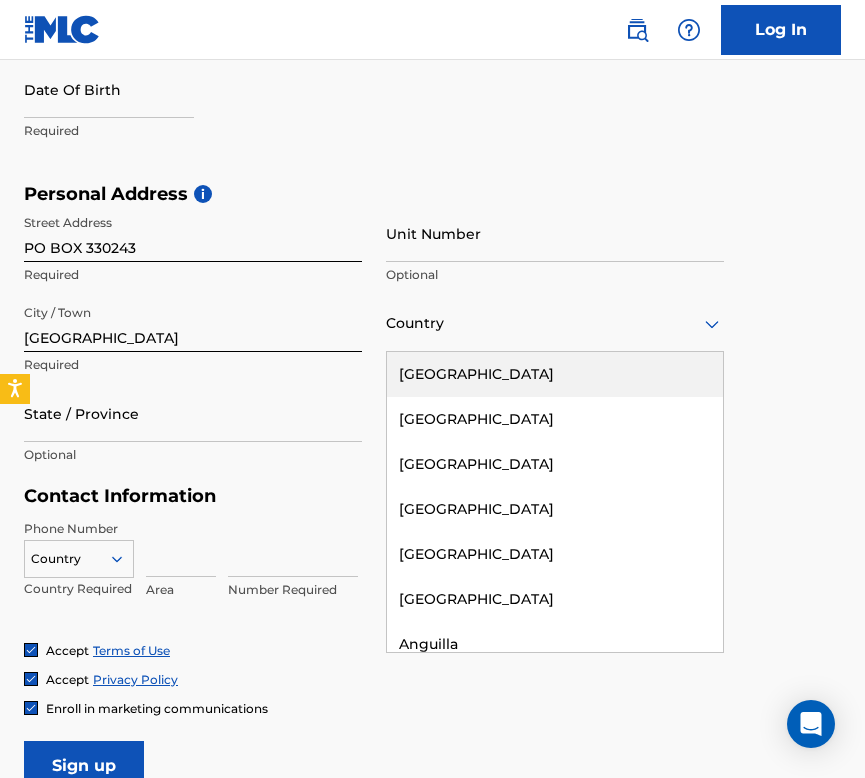 click on "[GEOGRAPHIC_DATA]" at bounding box center (555, 374) 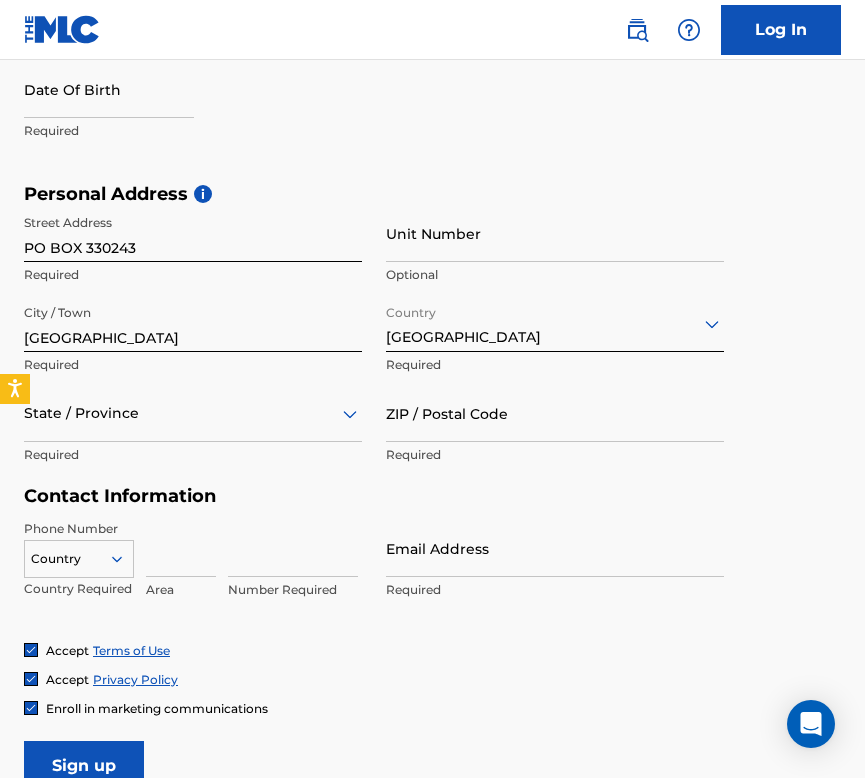 click on "State / Province" at bounding box center (193, 413) 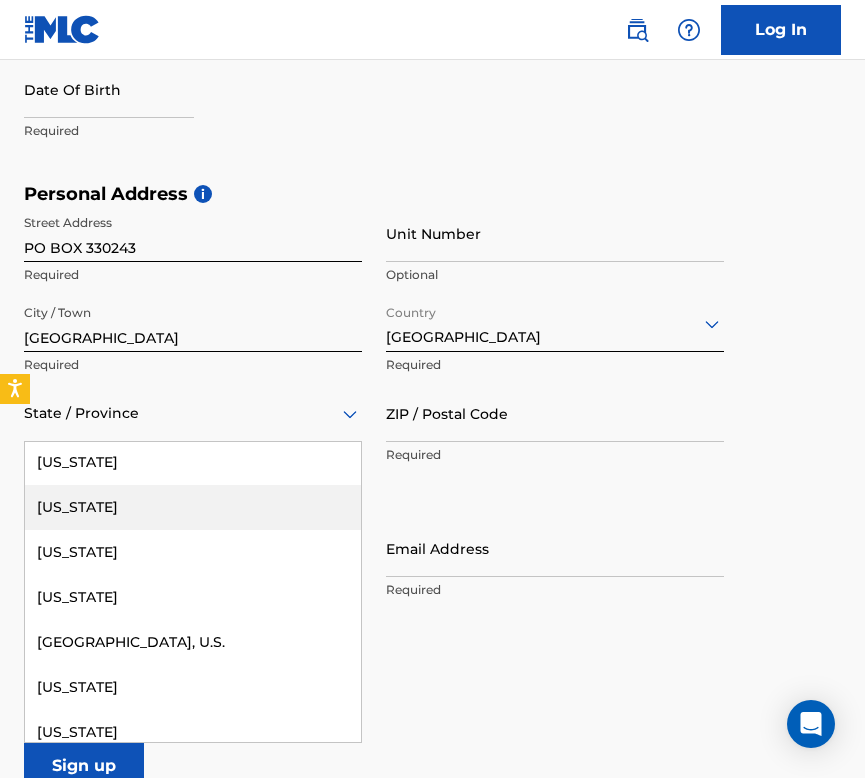 scroll, scrollTop: 2094, scrollLeft: 0, axis: vertical 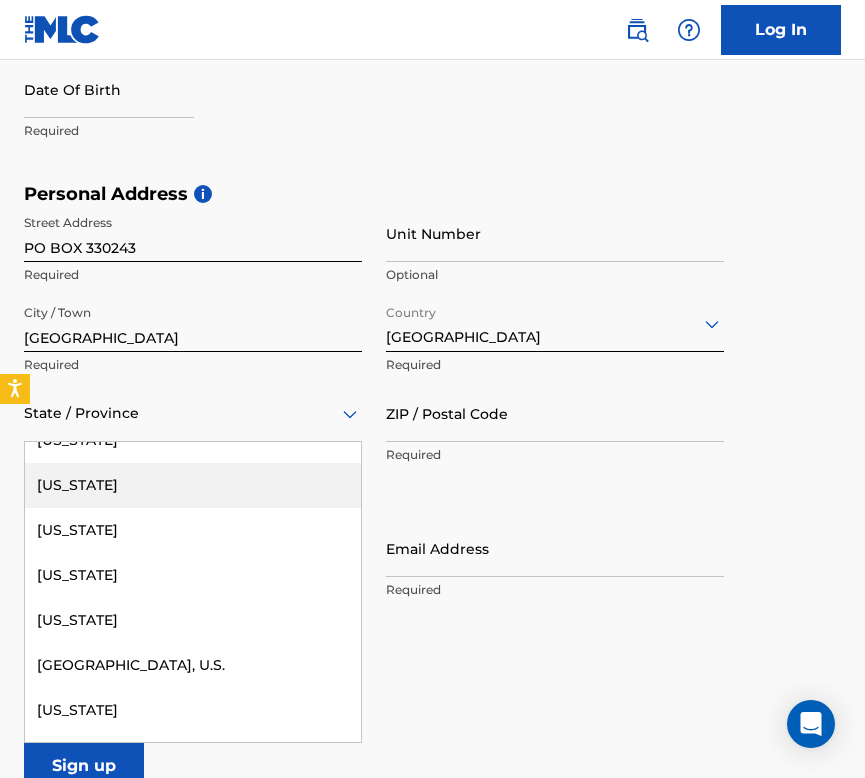 click on "[US_STATE]" at bounding box center (193, 485) 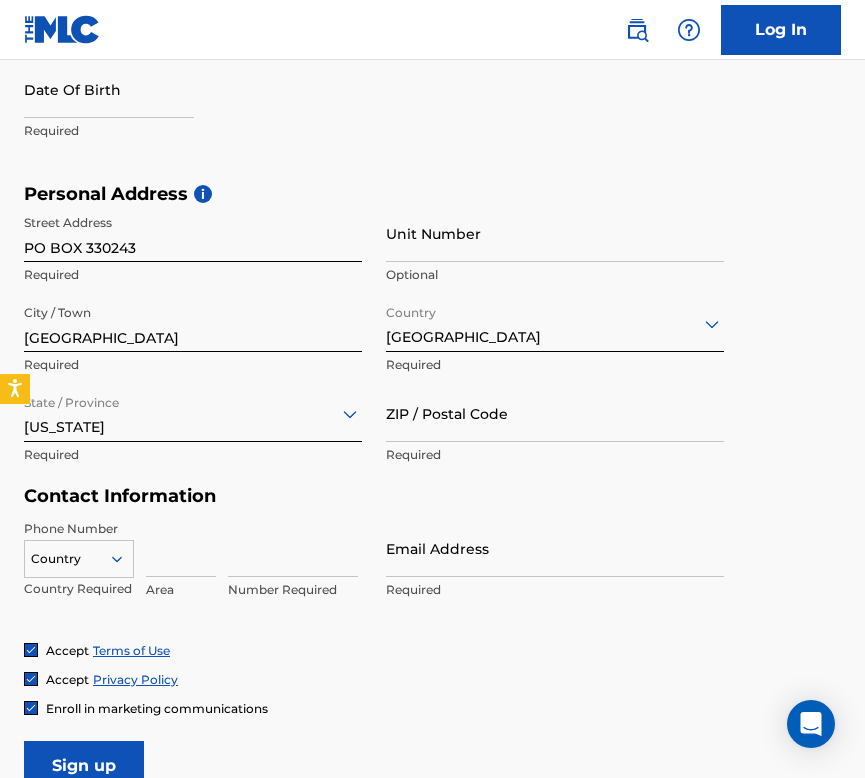 click on "ZIP / Postal Code" at bounding box center [555, 413] 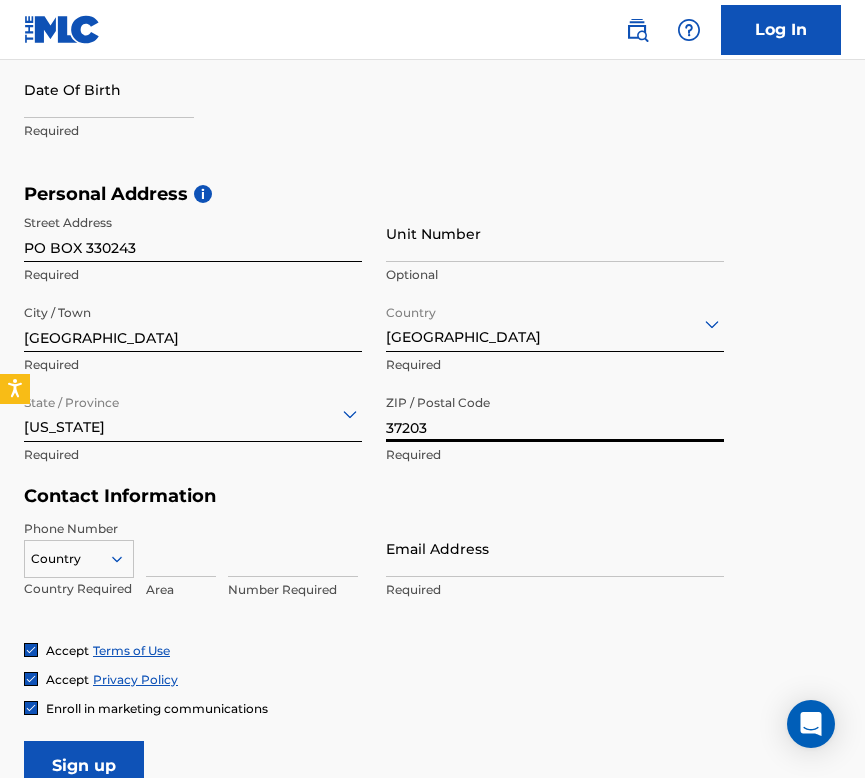 scroll, scrollTop: 643, scrollLeft: 0, axis: vertical 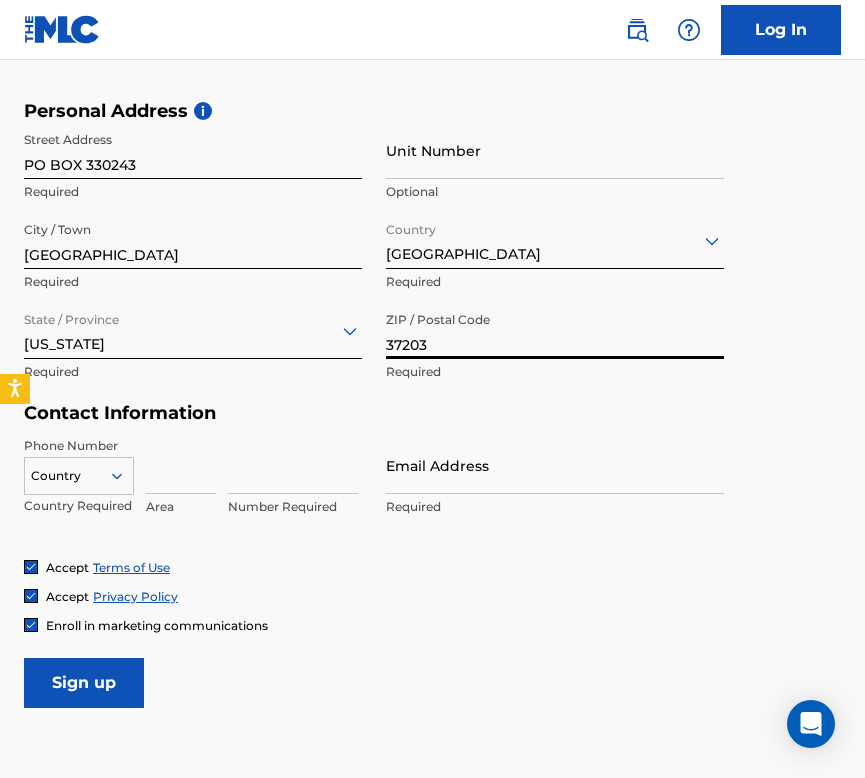 type on "37203" 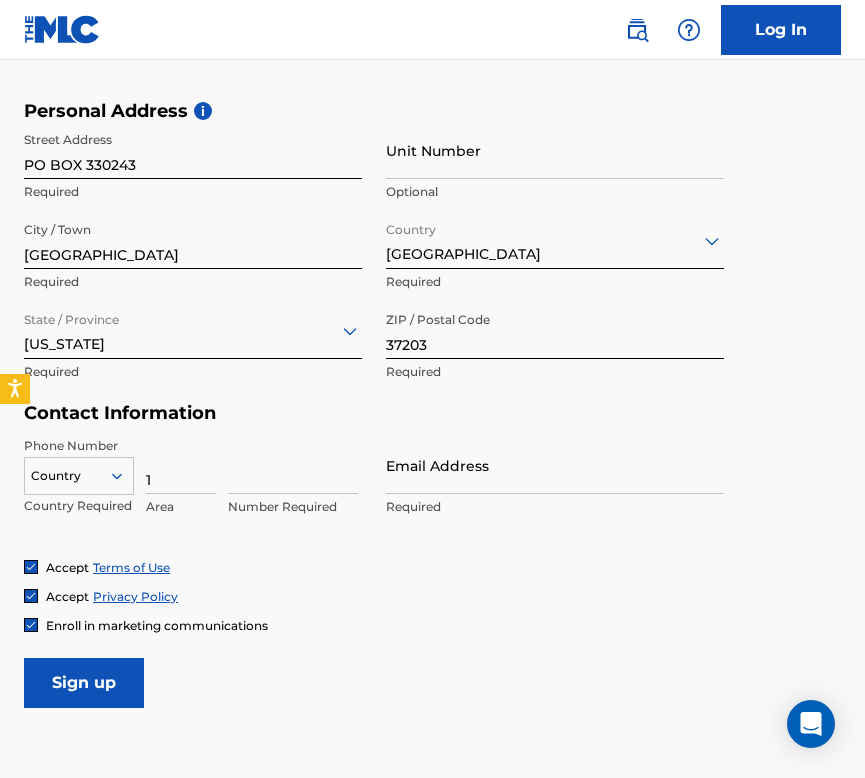 type on "1" 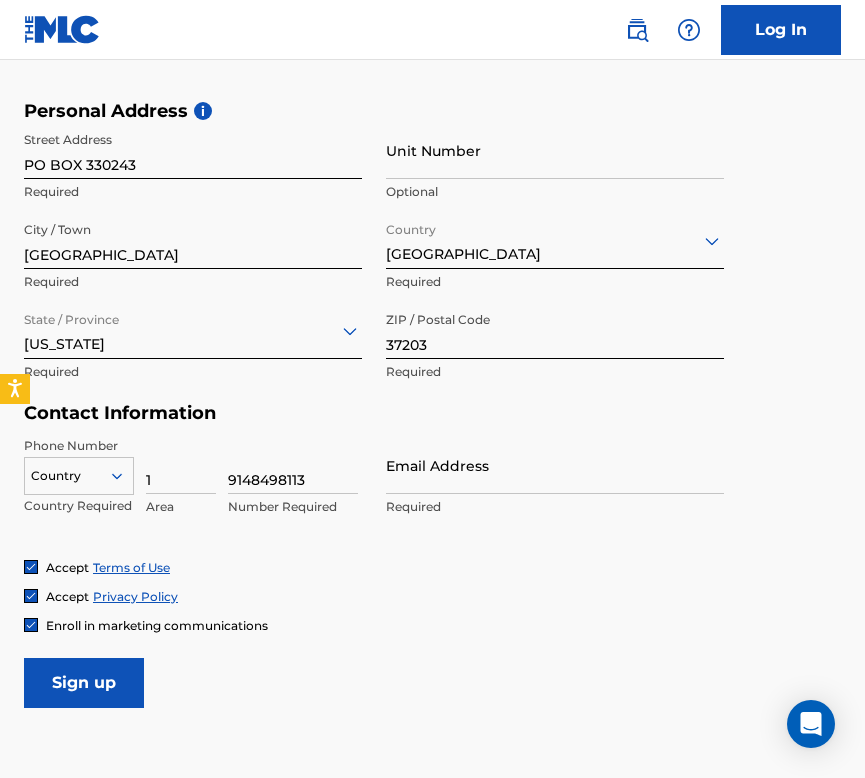 type on "9148498113" 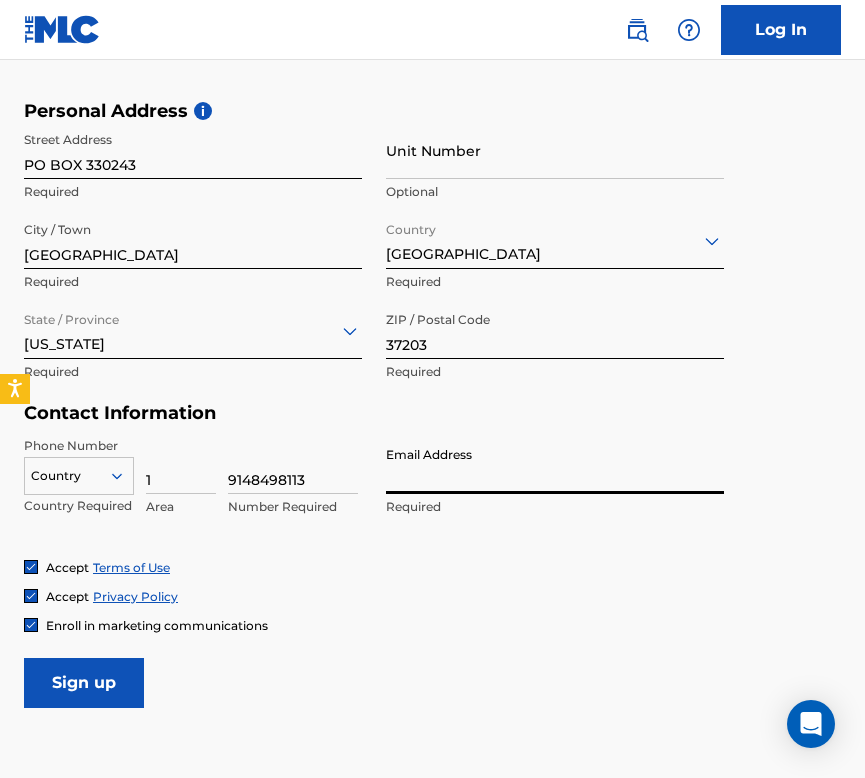 click on "Email Address" at bounding box center [555, 465] 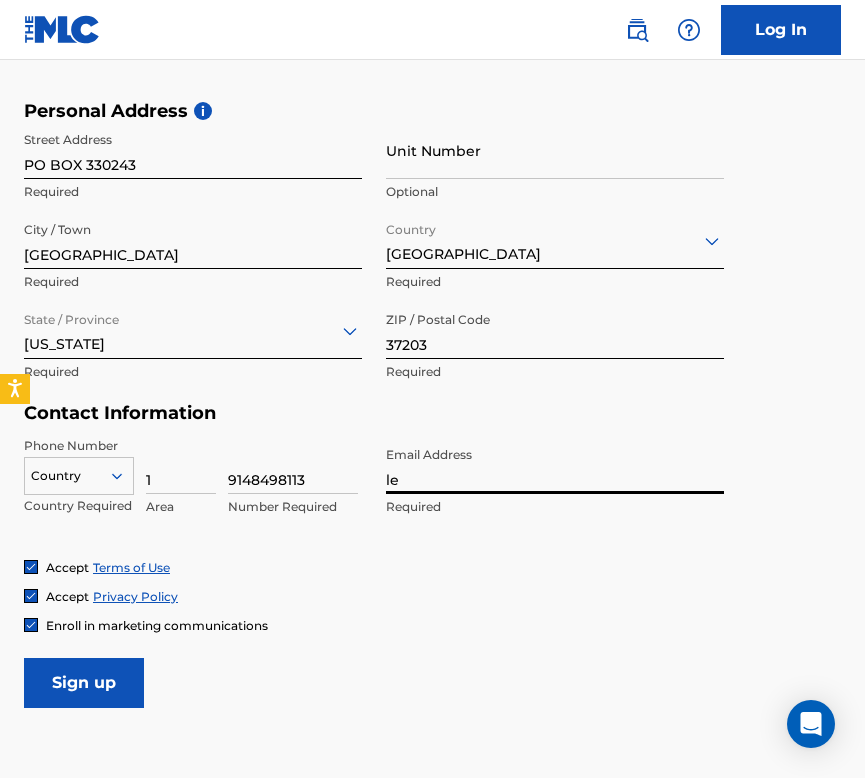 type on "l" 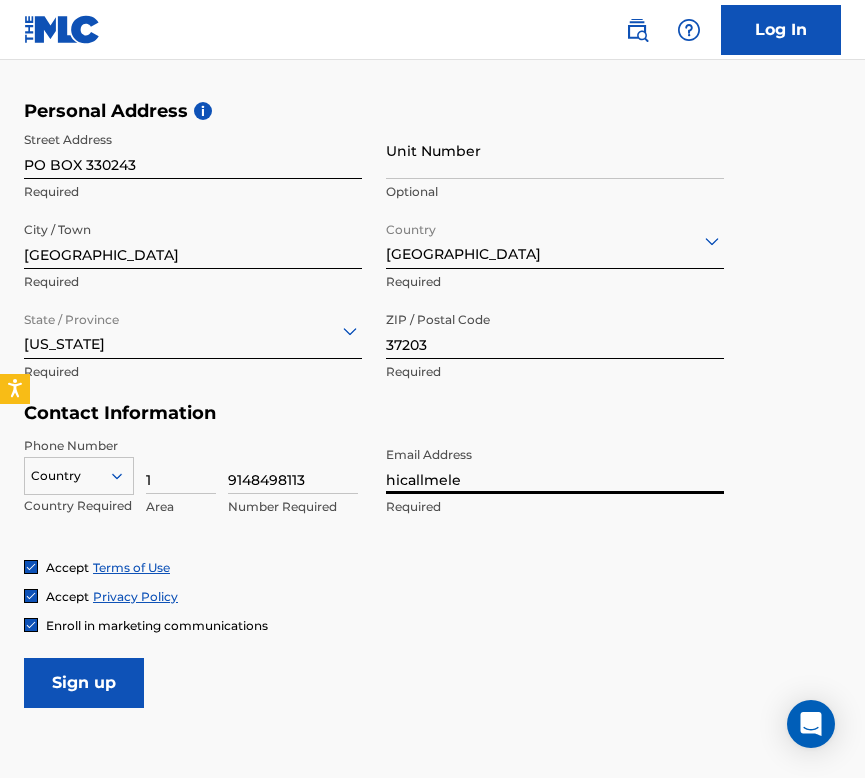 type on "[EMAIL_ADDRESS][DOMAIN_NAME]" 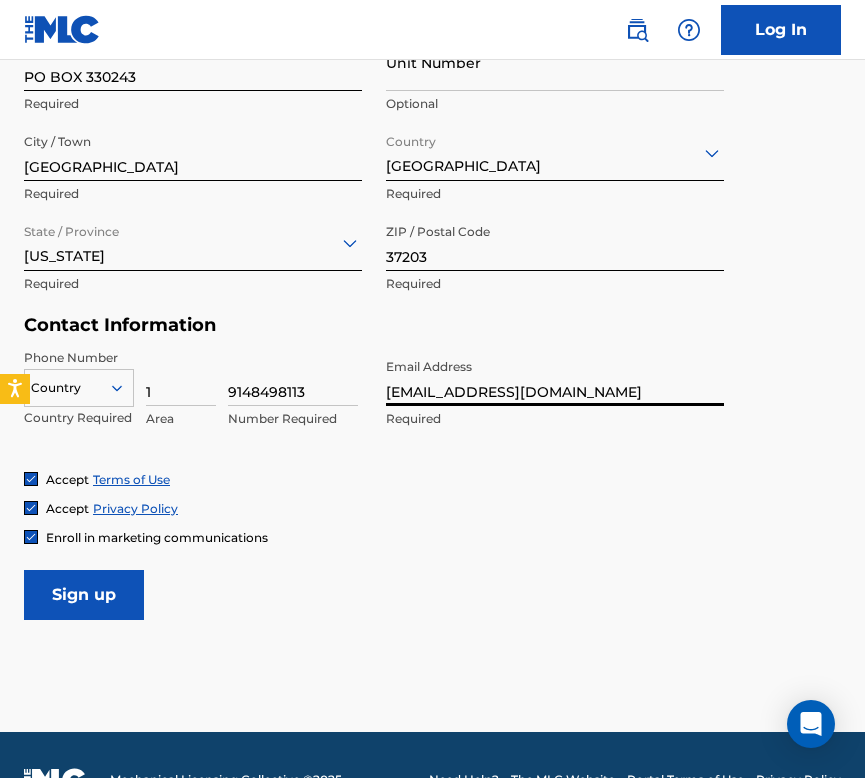scroll, scrollTop: 730, scrollLeft: 0, axis: vertical 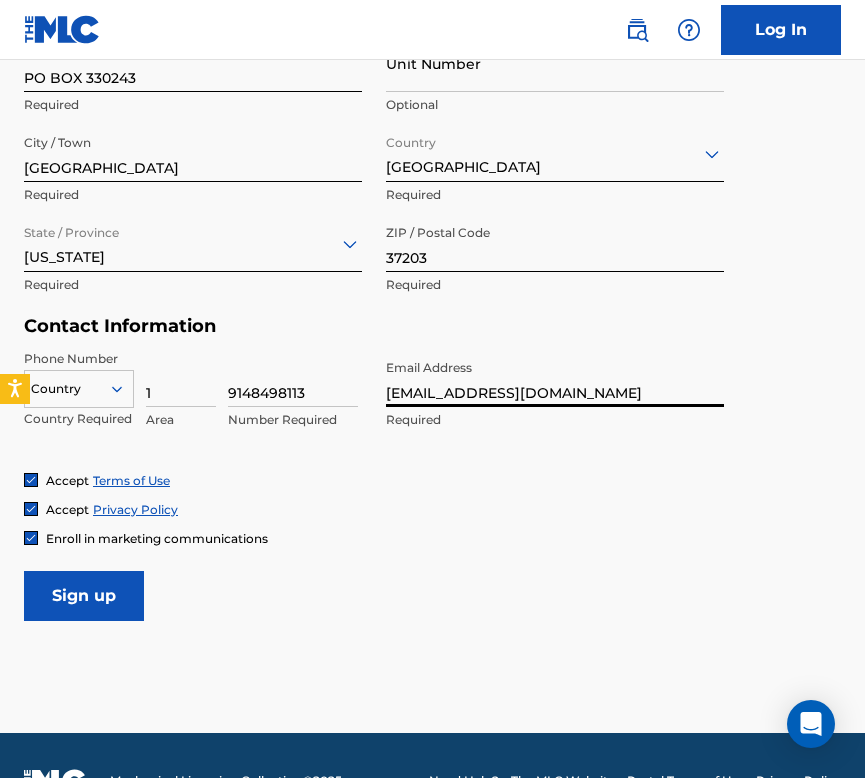 click on "Sign up" at bounding box center [84, 596] 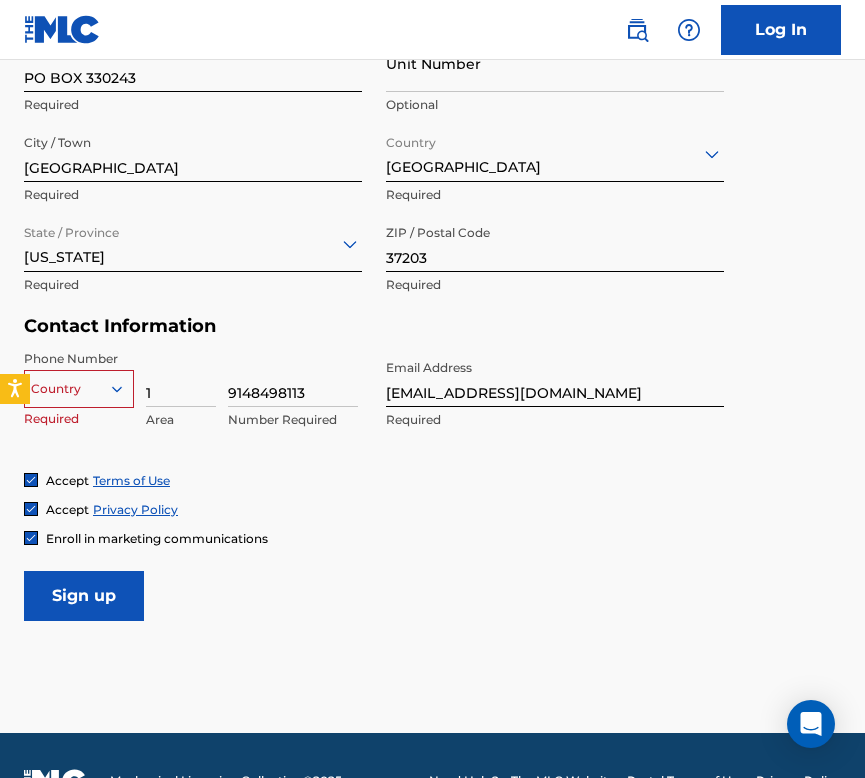 click at bounding box center [79, 389] 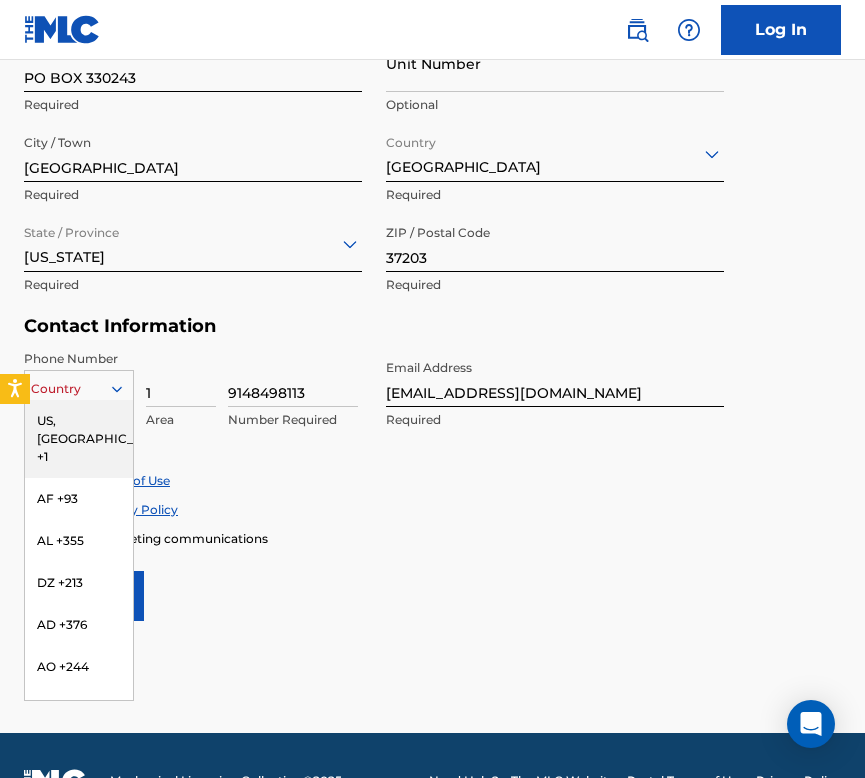 click on "US, [GEOGRAPHIC_DATA] +1" at bounding box center [79, 439] 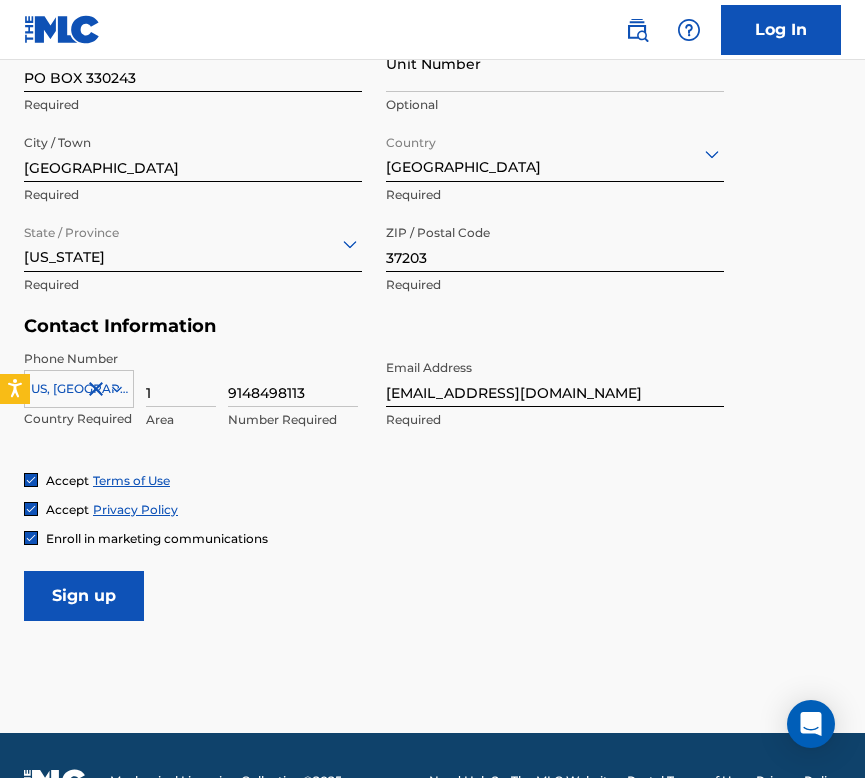 click on "Sign up" at bounding box center (84, 596) 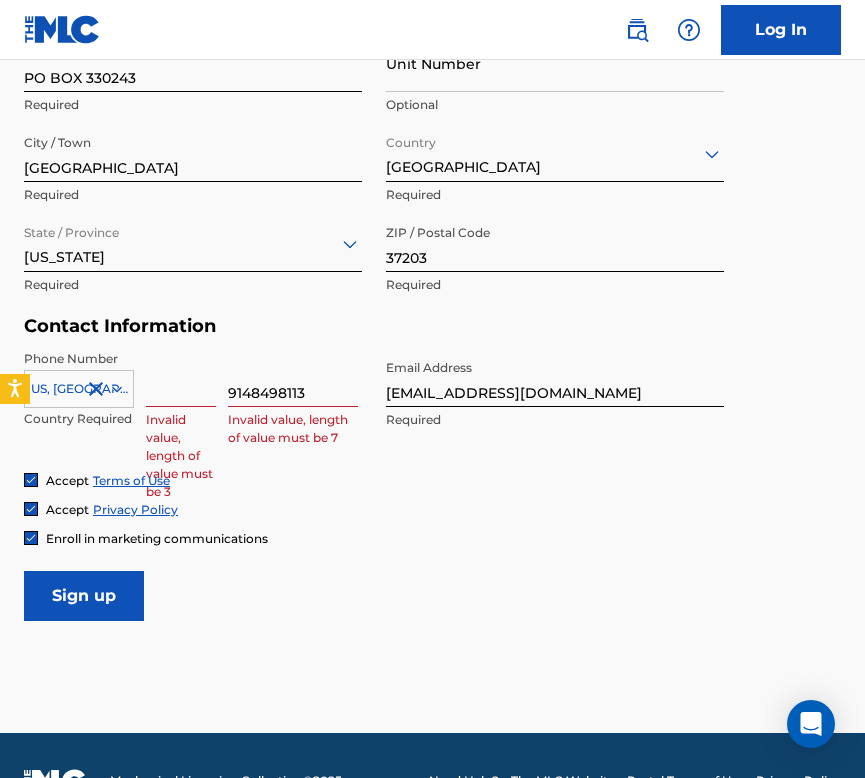 type 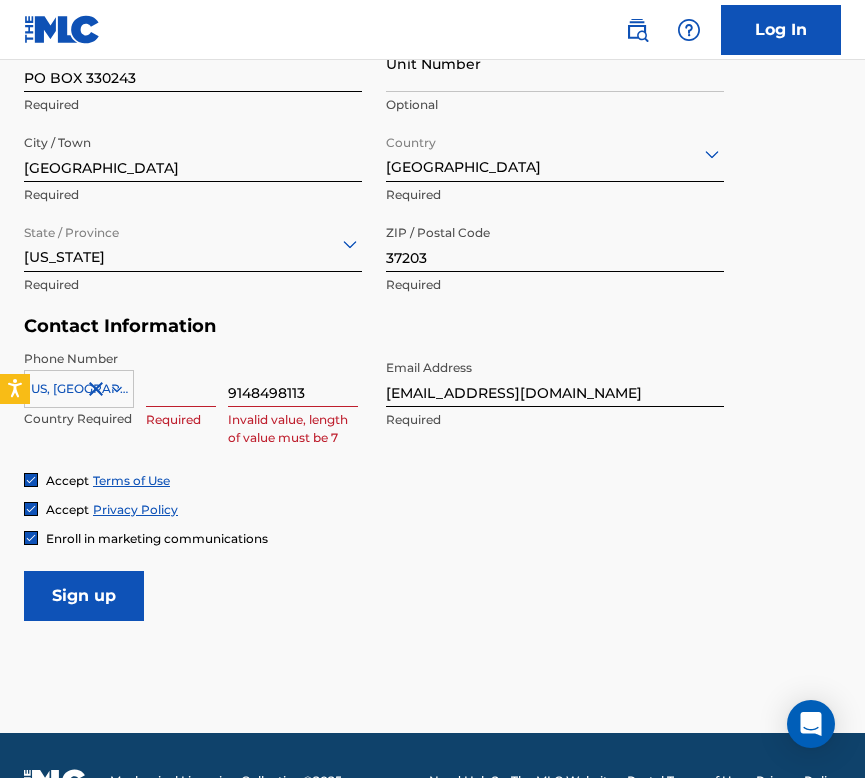 click on "Accept Terms of Use Accept Privacy Policy Enroll in marketing communications" at bounding box center [432, 509] 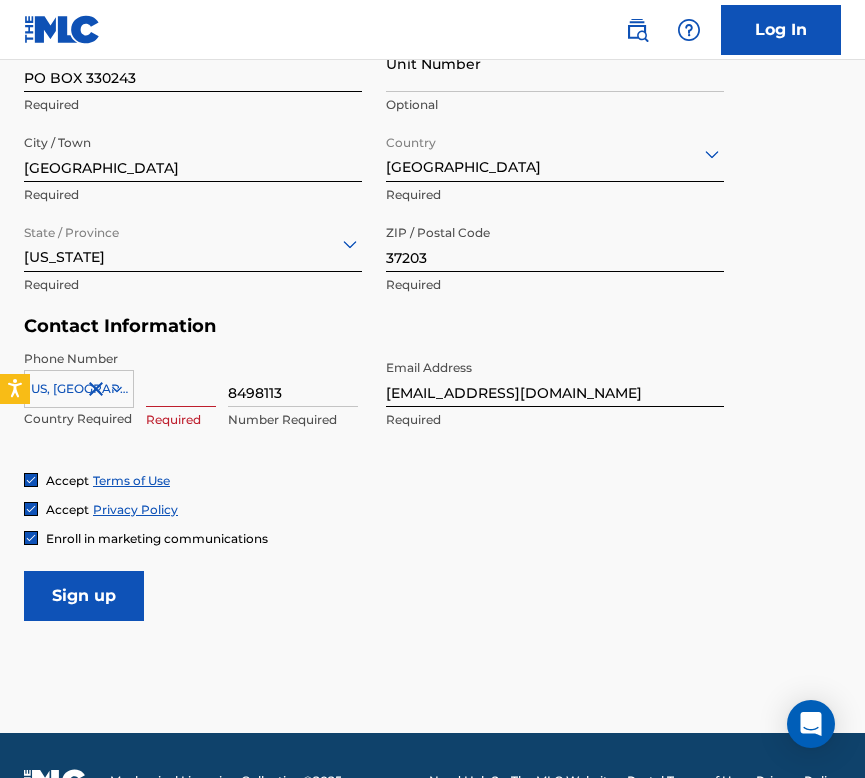 type on "8498113" 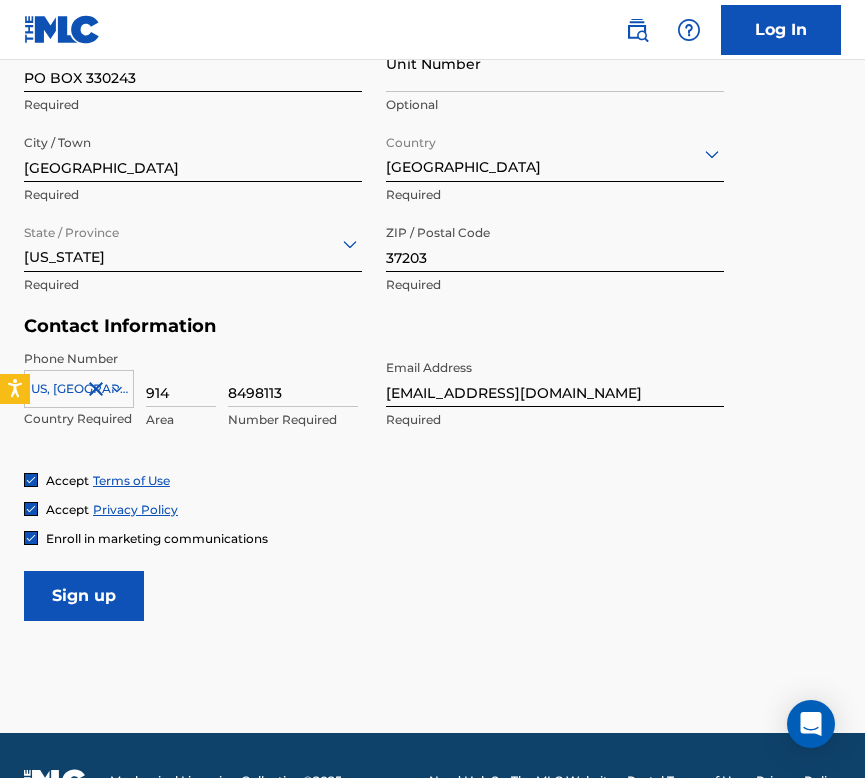 scroll, scrollTop: 622, scrollLeft: 0, axis: vertical 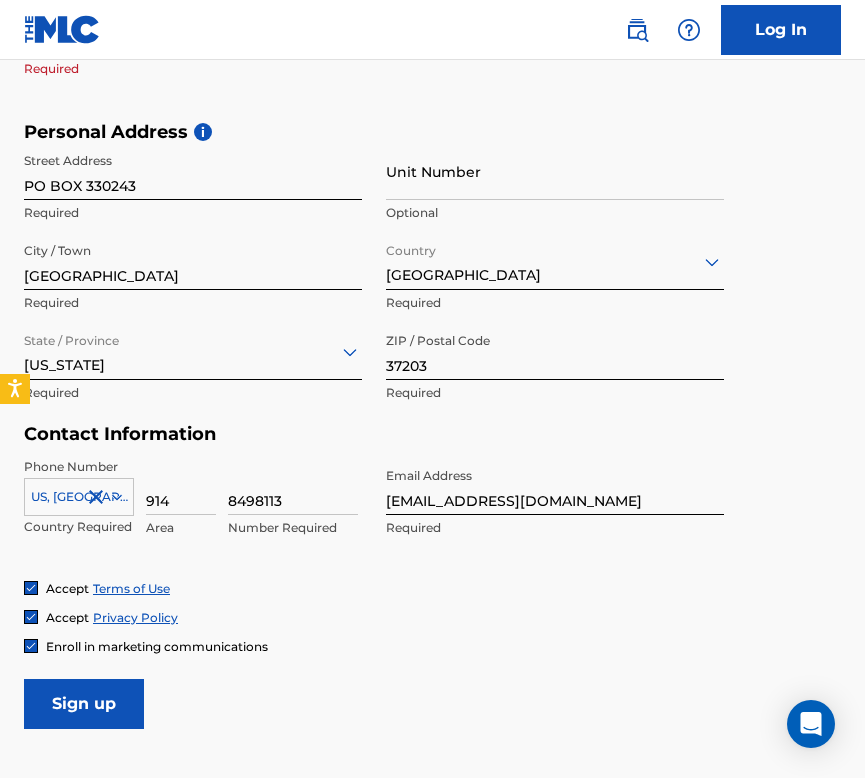 type on "914" 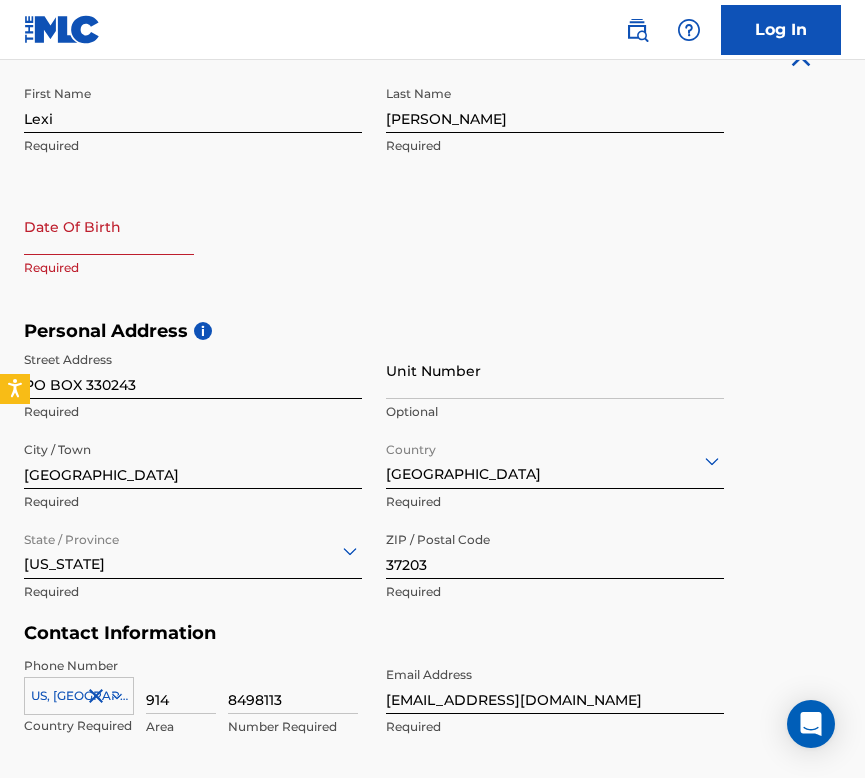 scroll, scrollTop: 307, scrollLeft: 0, axis: vertical 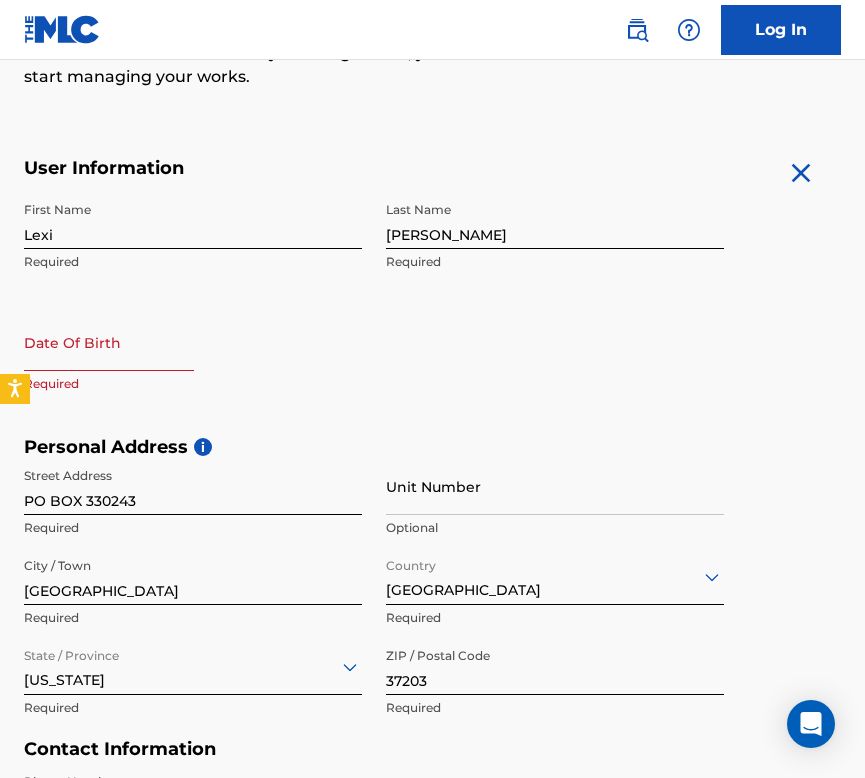 select on "6" 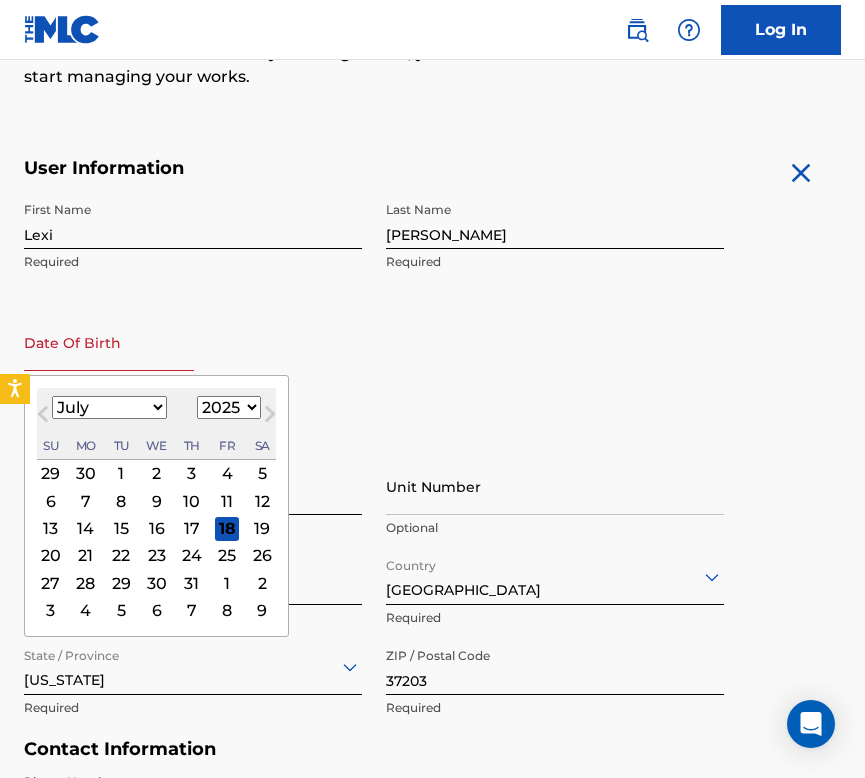 click at bounding box center (109, 342) 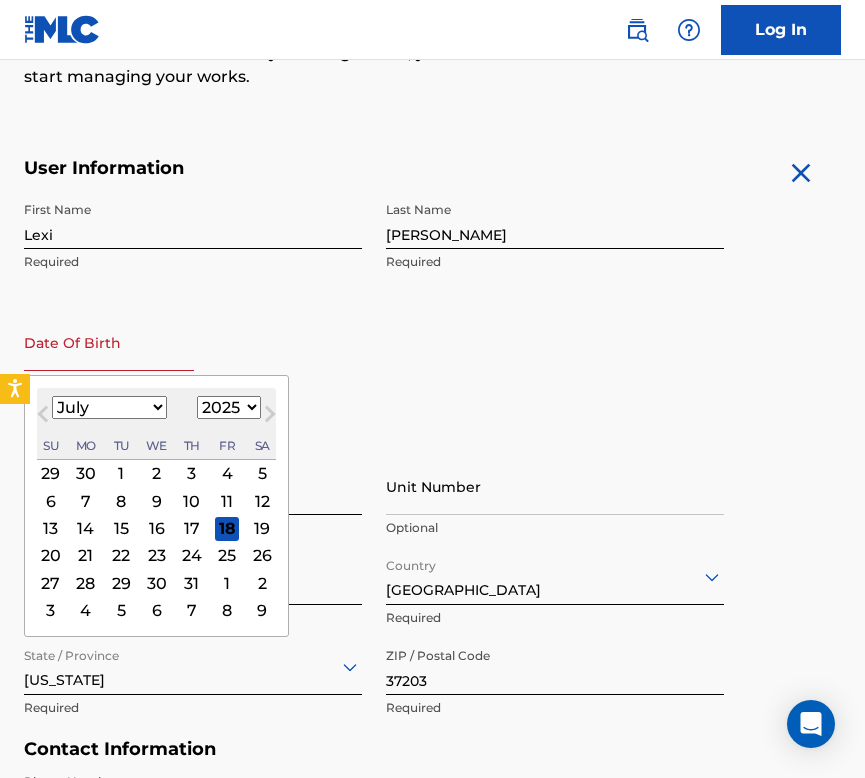 select on "10" 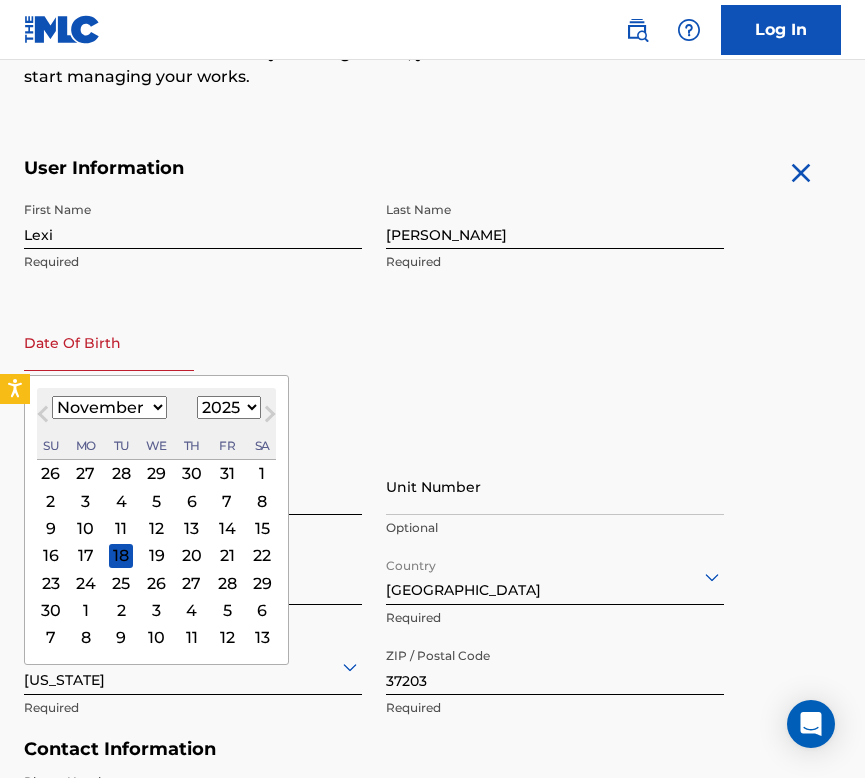 click on "1899 1900 1901 1902 1903 1904 1905 1906 1907 1908 1909 1910 1911 1912 1913 1914 1915 1916 1917 1918 1919 1920 1921 1922 1923 1924 1925 1926 1927 1928 1929 1930 1931 1932 1933 1934 1935 1936 1937 1938 1939 1940 1941 1942 1943 1944 1945 1946 1947 1948 1949 1950 1951 1952 1953 1954 1955 1956 1957 1958 1959 1960 1961 1962 1963 1964 1965 1966 1967 1968 1969 1970 1971 1972 1973 1974 1975 1976 1977 1978 1979 1980 1981 1982 1983 1984 1985 1986 1987 1988 1989 1990 1991 1992 1993 1994 1995 1996 1997 1998 1999 2000 2001 2002 2003 2004 2005 2006 2007 2008 2009 2010 2011 2012 2013 2014 2015 2016 2017 2018 2019 2020 2021 2022 2023 2024 2025 2026 2027 2028 2029 2030 2031 2032 2033 2034 2035 2036 2037 2038 2039 2040 2041 2042 2043 2044 2045 2046 2047 2048 2049 2050 2051 2052 2053 2054 2055 2056 2057 2058 2059 2060 2061 2062 2063 2064 2065 2066 2067 2068 2069 2070 2071 2072 2073 2074 2075 2076 2077 2078 2079 2080 2081 2082 2083 2084 2085 2086 2087 2088 2089 2090 2091 2092 2093 2094 2095 2096 2097 2098 2099 2100" at bounding box center [229, 407] 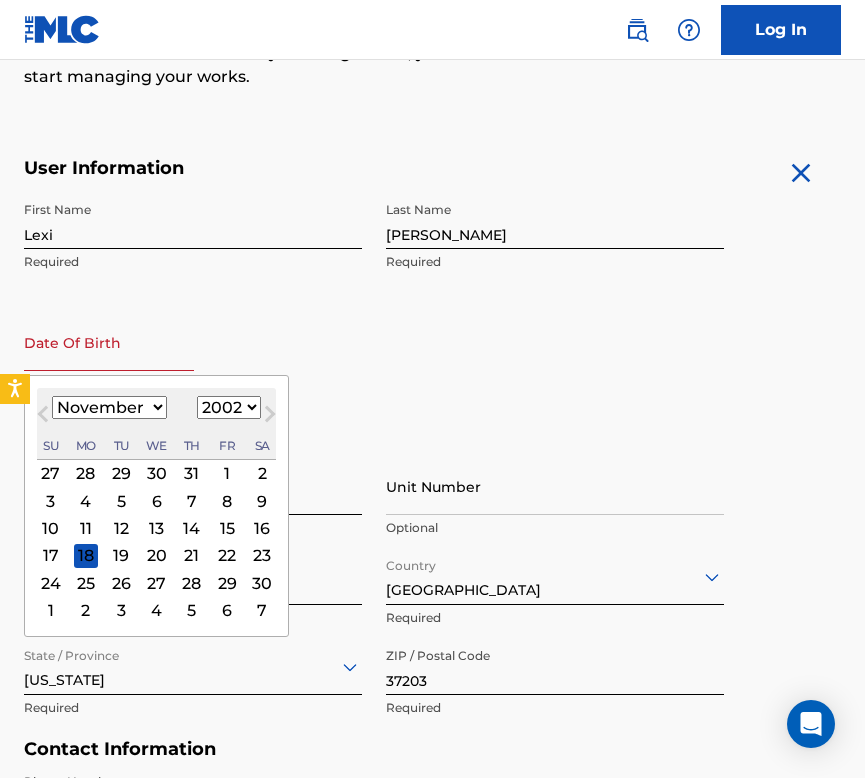 click on "18" at bounding box center [86, 555] 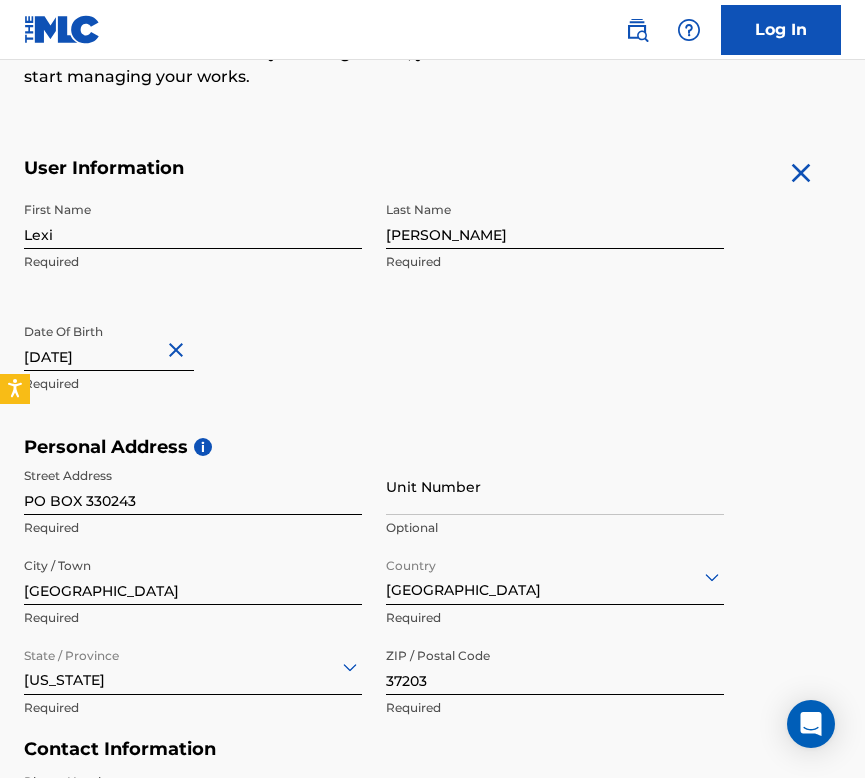 click on "Date Of Birth [DEMOGRAPHIC_DATA] Required" at bounding box center [193, 359] 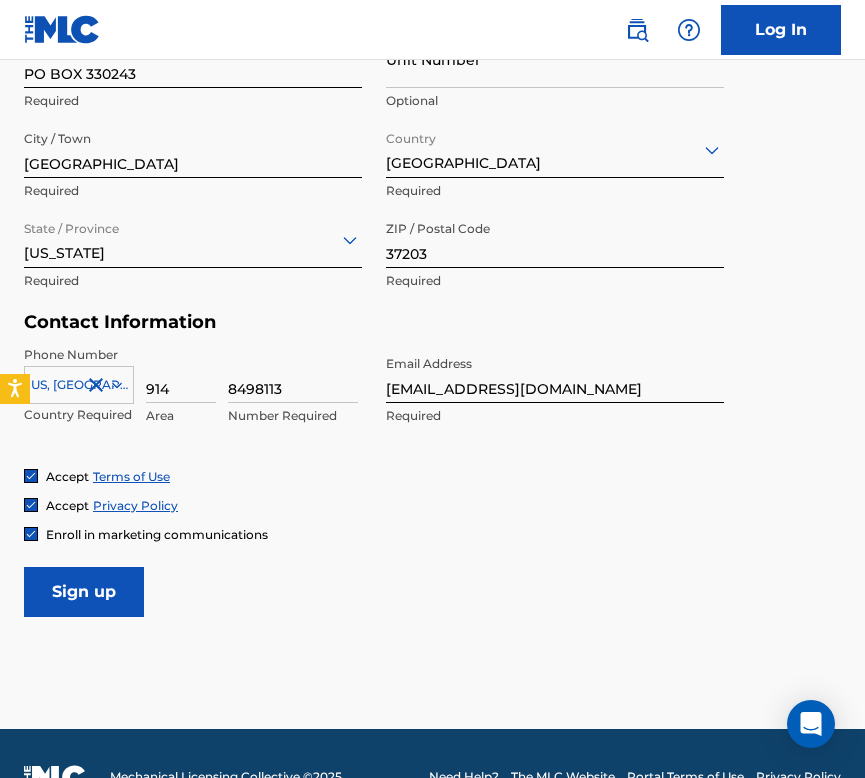 scroll, scrollTop: 780, scrollLeft: 0, axis: vertical 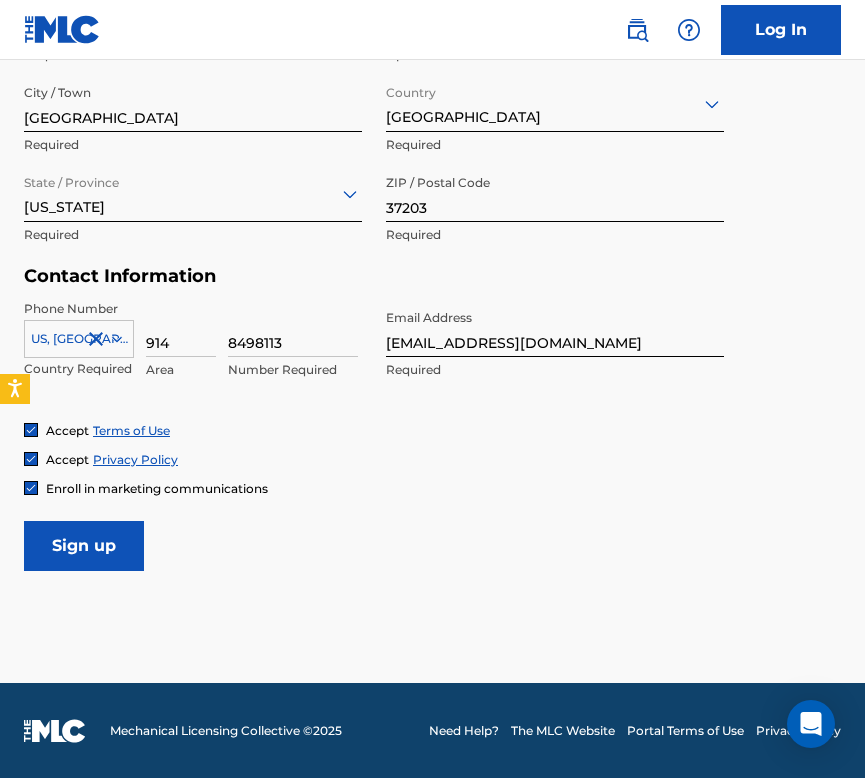 click on "Sign up" at bounding box center [84, 546] 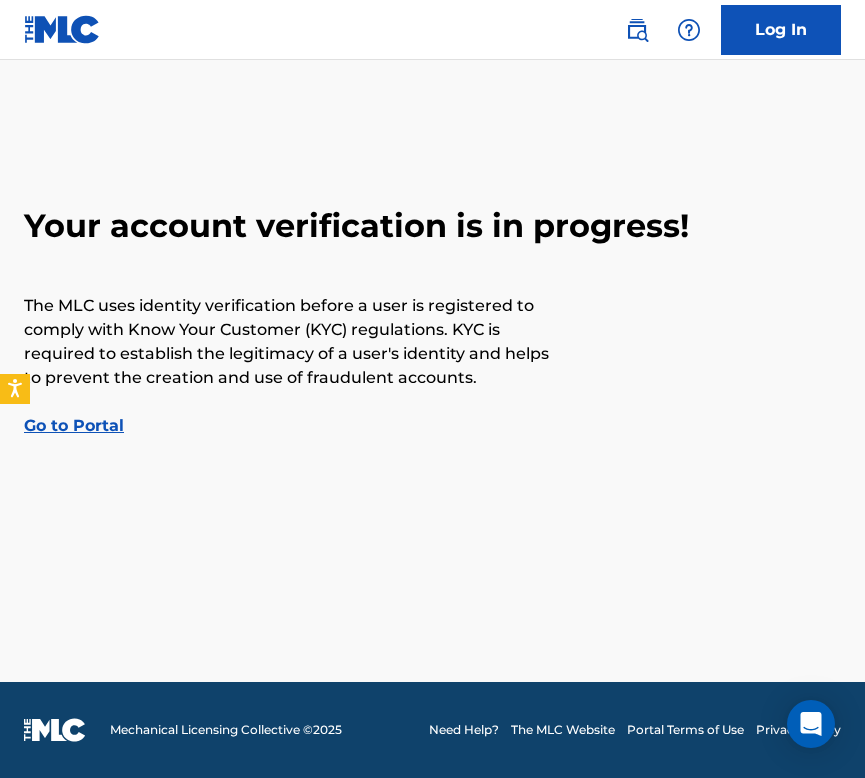 scroll, scrollTop: 0, scrollLeft: 0, axis: both 